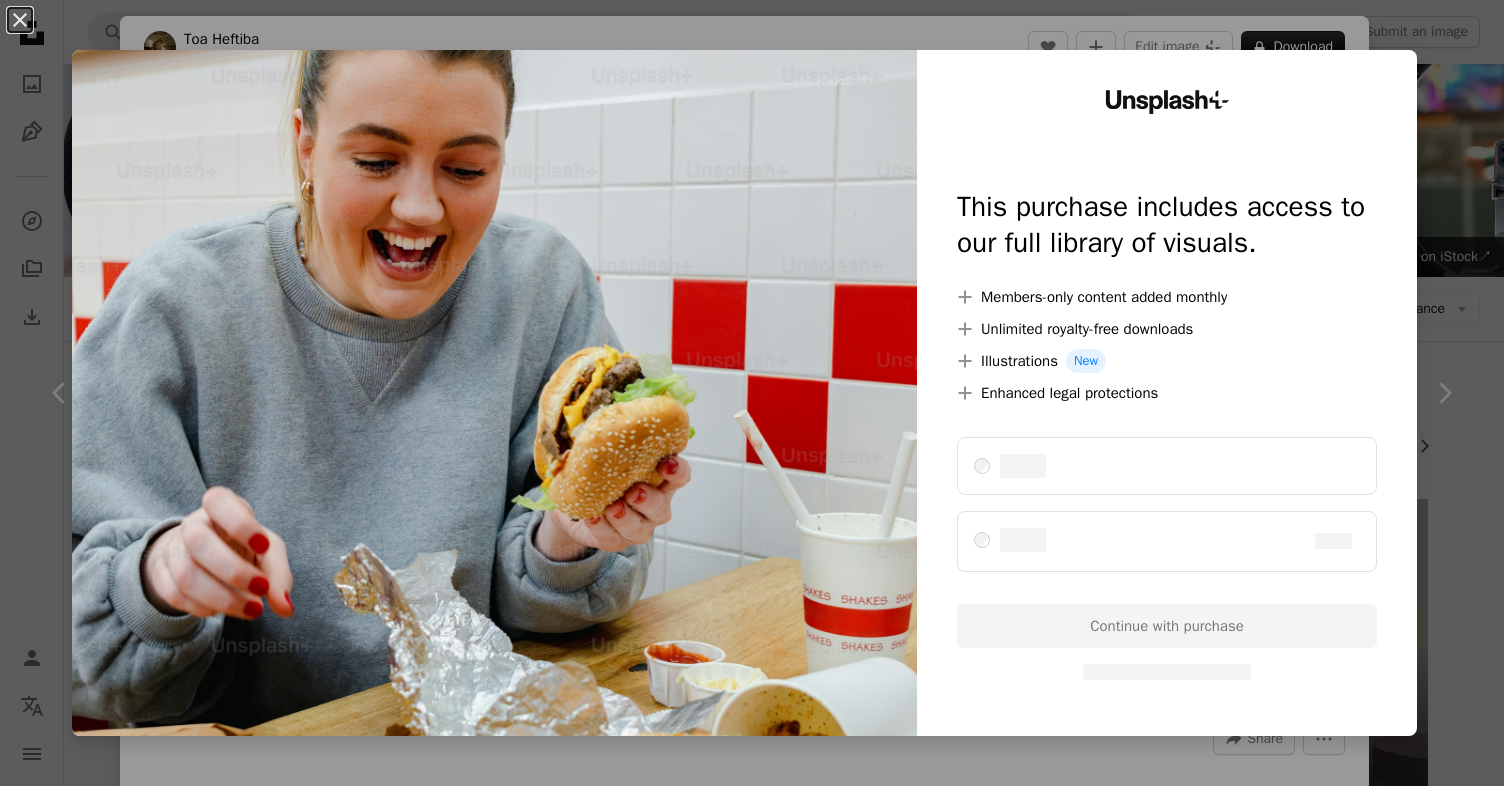 scroll, scrollTop: 366, scrollLeft: 0, axis: vertical 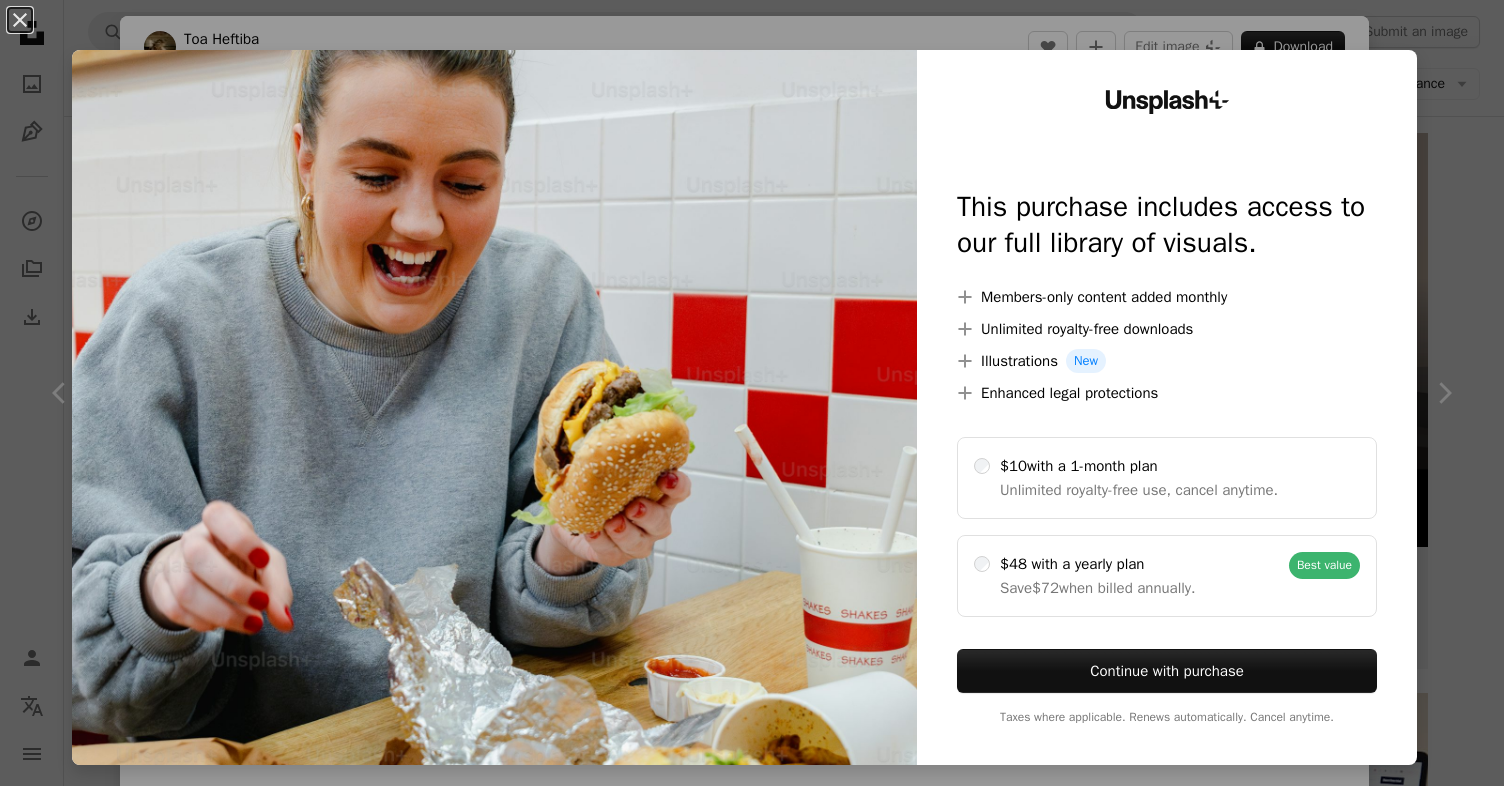 click on "An X shape Unsplash+ This purchase includes access to our full library of visuals. A plus sign Members-only content added monthly A plus sign Unlimited royalty-free downloads A plus sign Illustrations  New A plus sign Enhanced legal protections $10  with a 1-month plan Unlimited royalty-free use, cancel anytime. $48   with a yearly plan Save  $72  when billed annually. Best value Continue with purchase Taxes where applicable. Renews automatically. Cancel anytime." at bounding box center (752, 393) 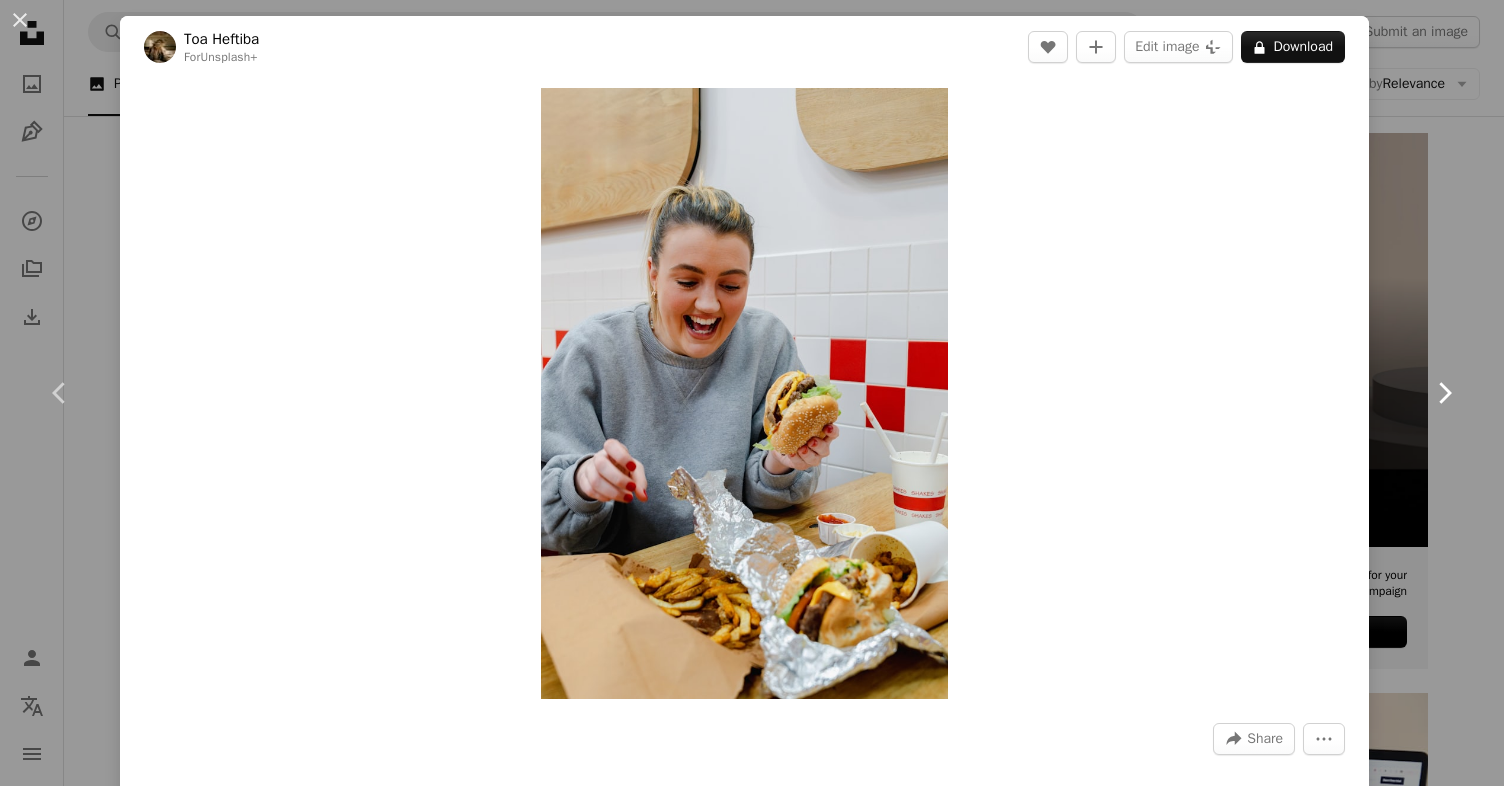click on "Chevron right" at bounding box center (1444, 393) 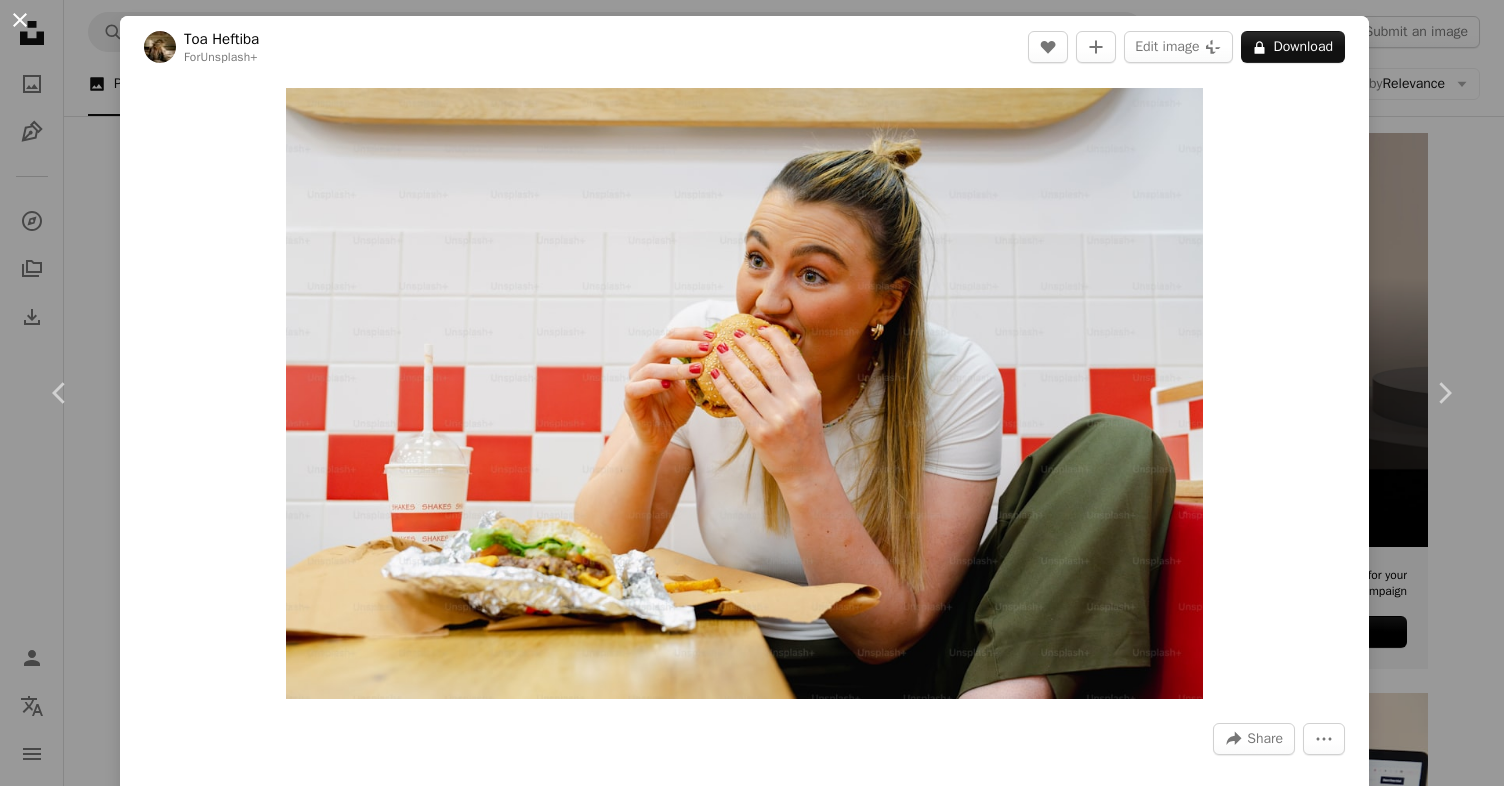 click on "An X shape" at bounding box center (20, 20) 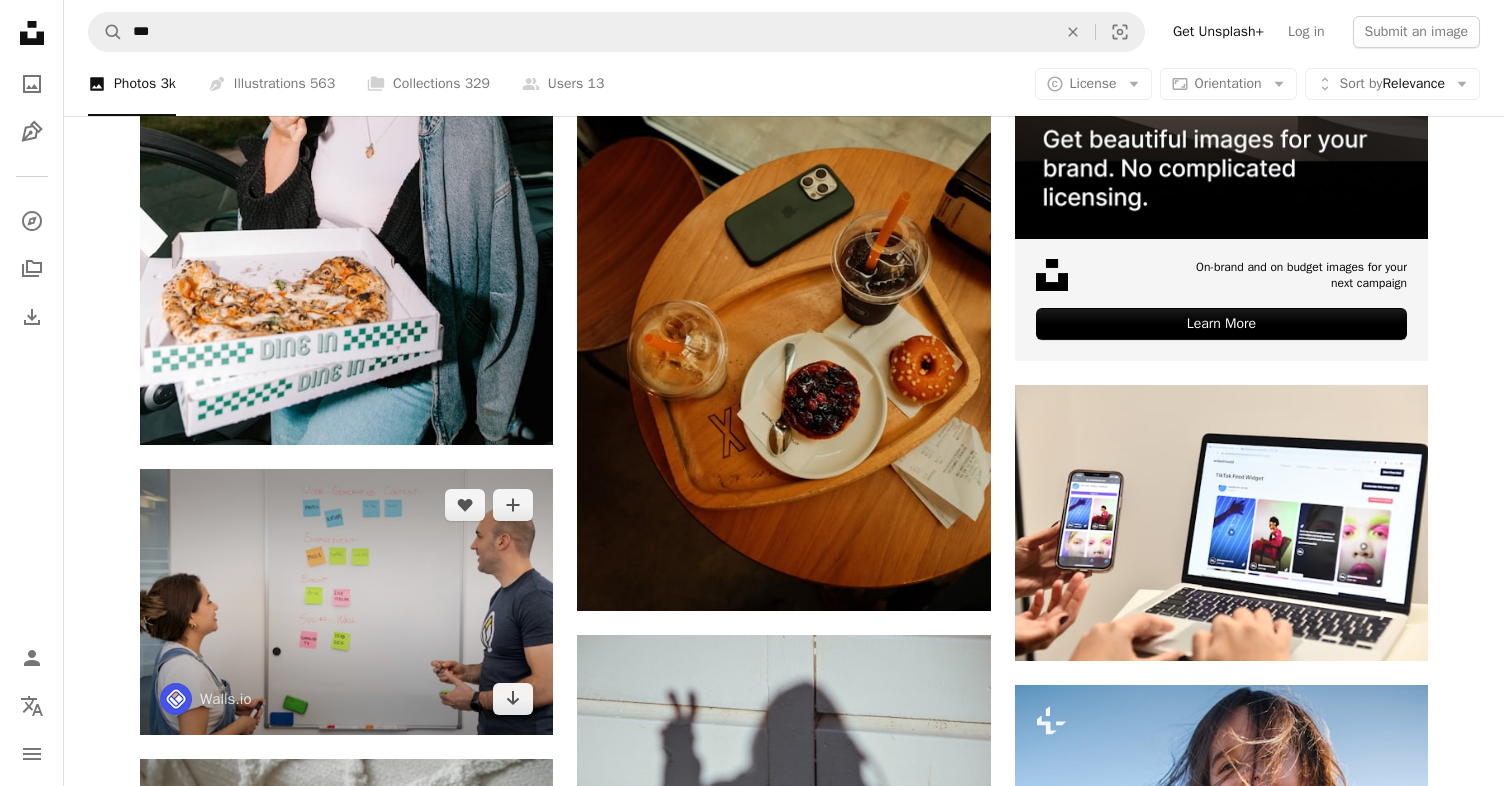 scroll, scrollTop: 621, scrollLeft: 0, axis: vertical 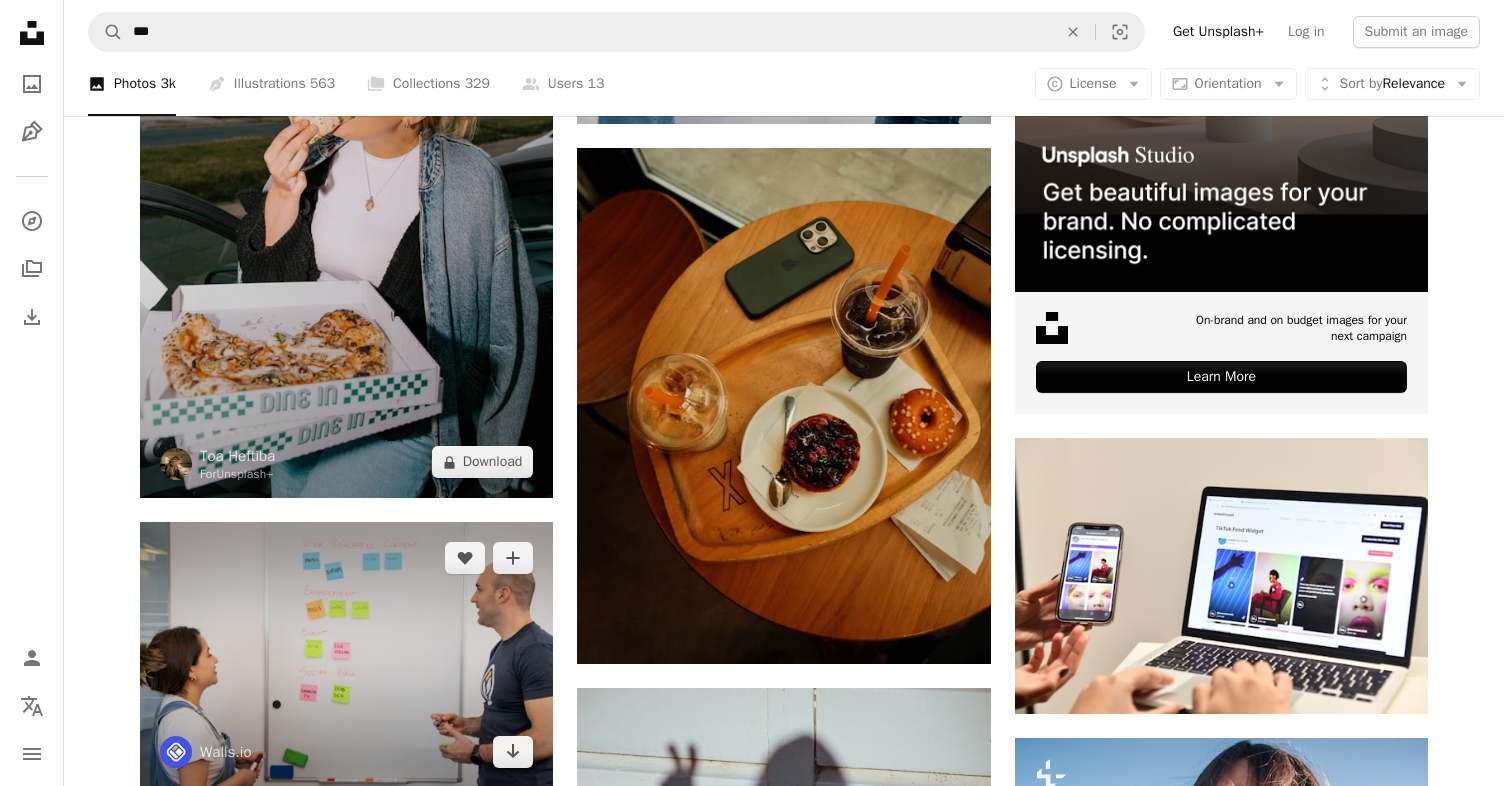 click at bounding box center (346, 188) 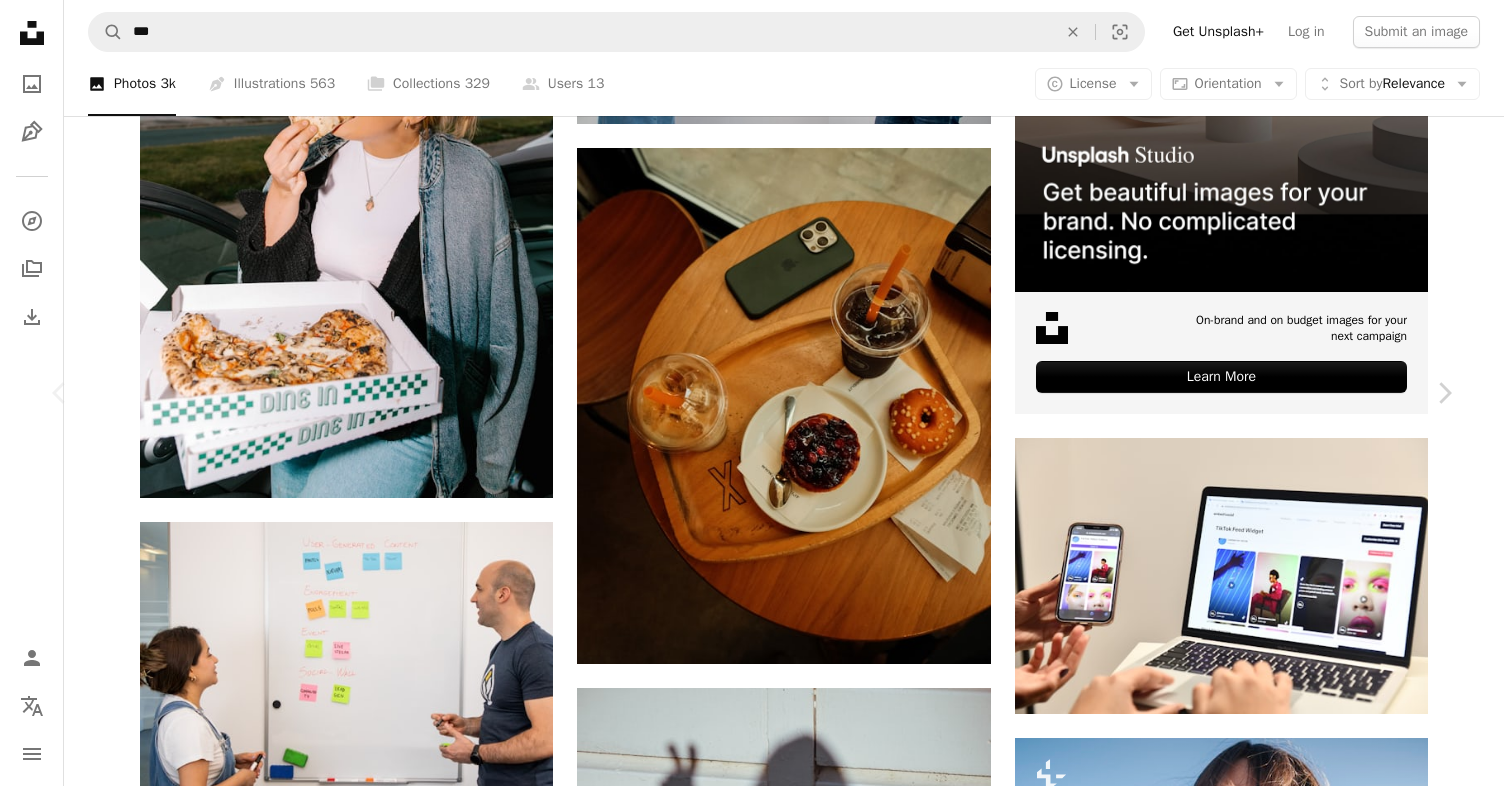 scroll, scrollTop: 1312, scrollLeft: 0, axis: vertical 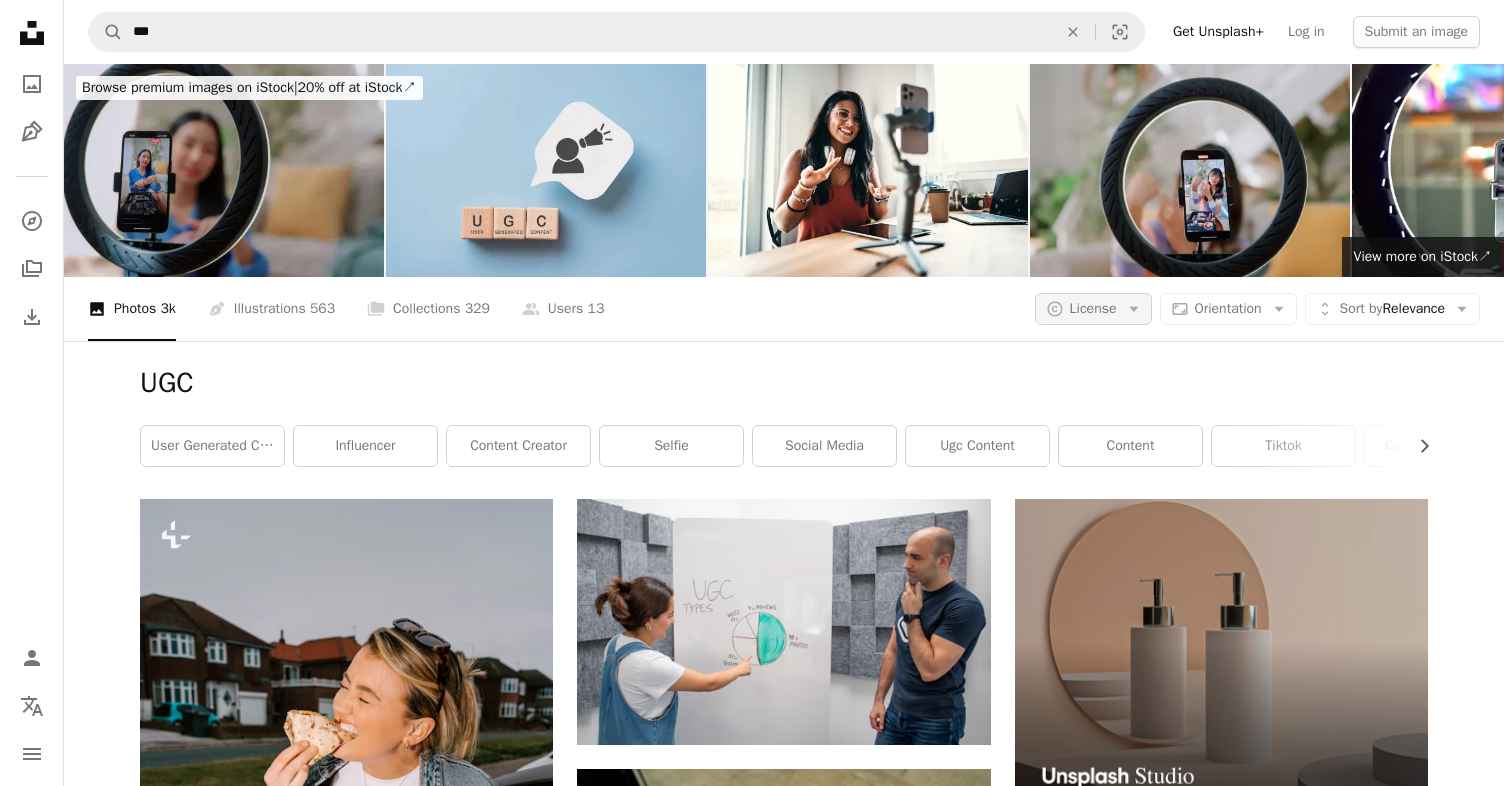 click on "License" at bounding box center [1093, 308] 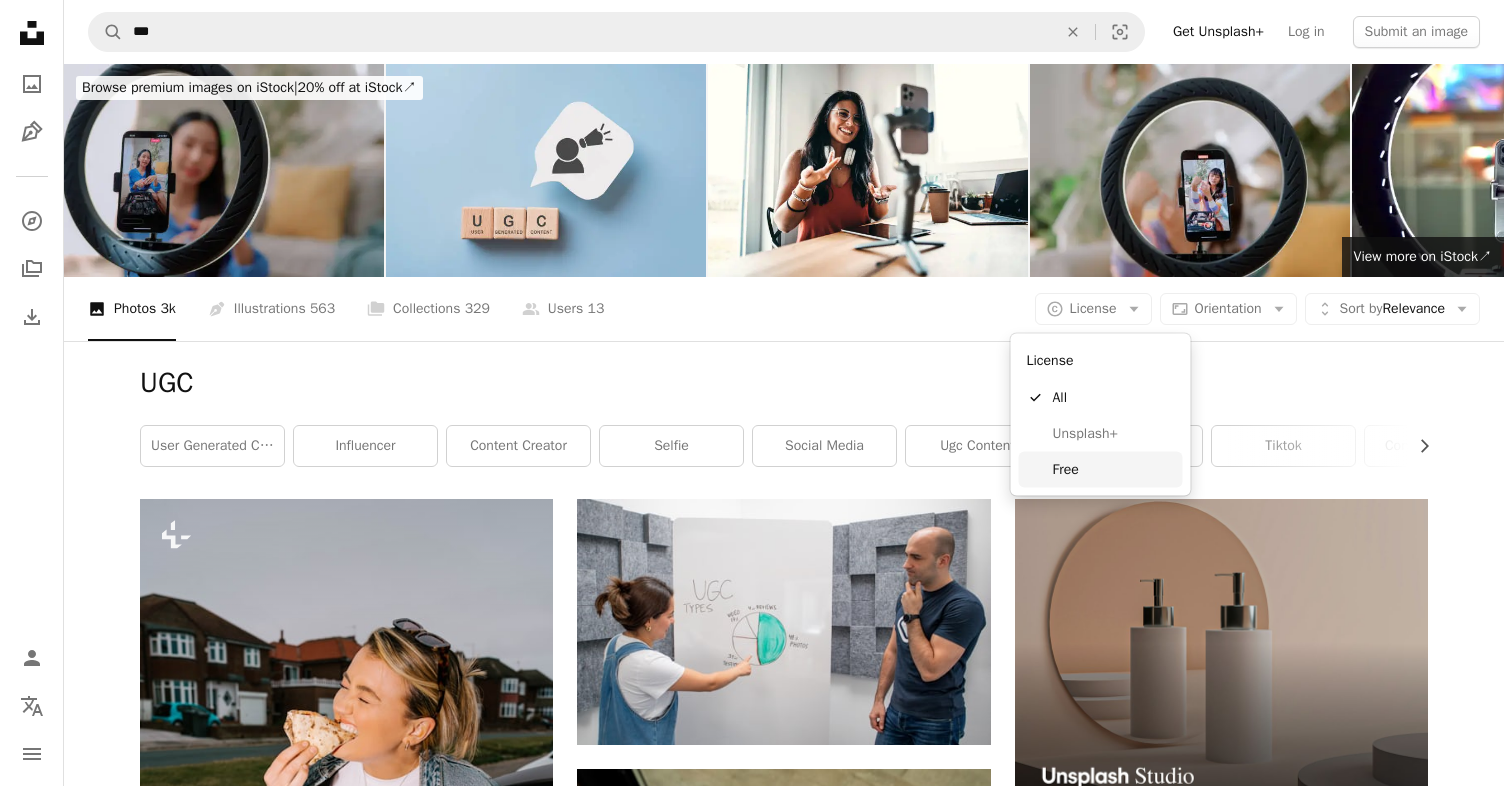 click on "Free" at bounding box center [1114, 469] 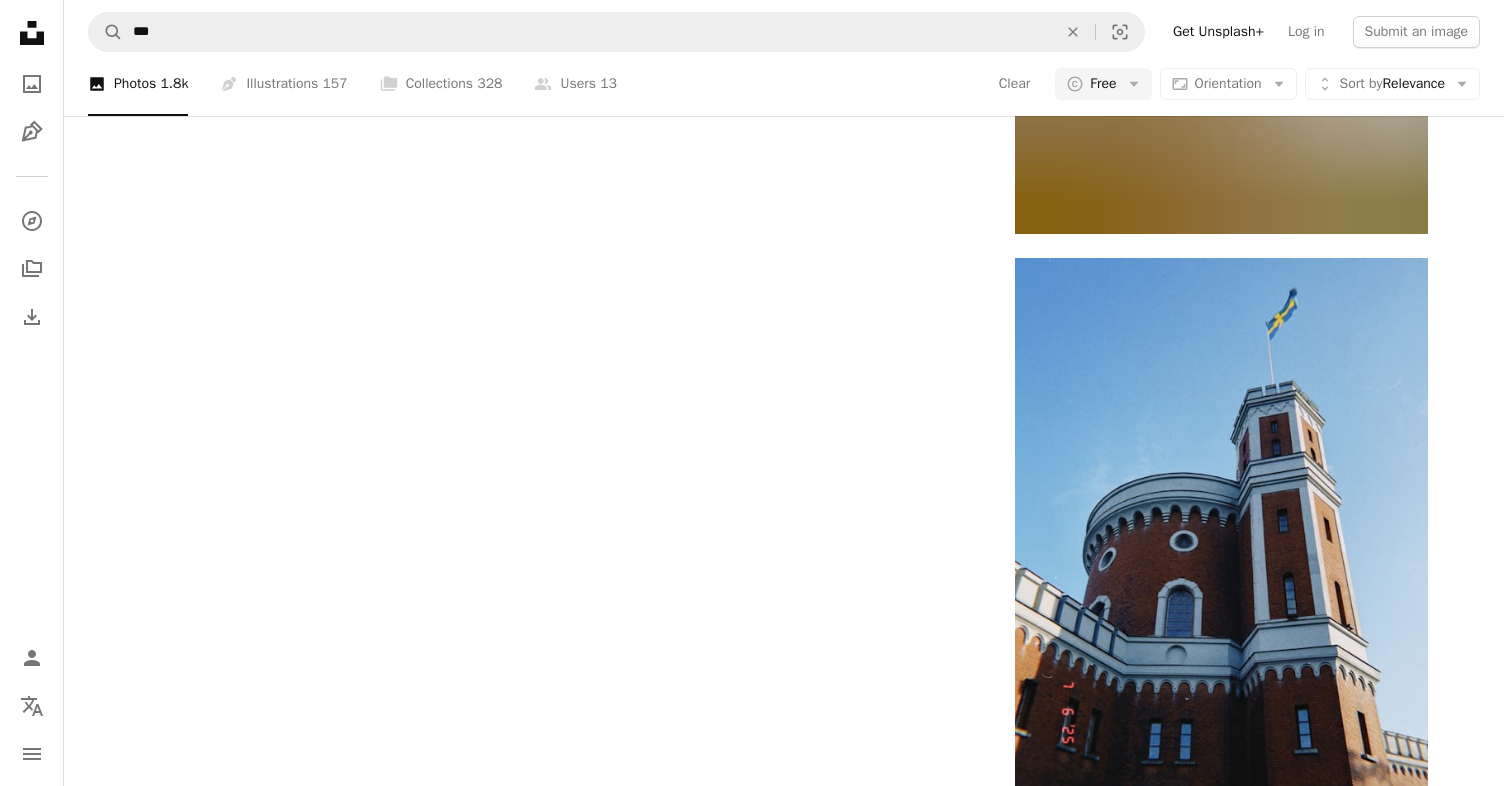 scroll, scrollTop: 3711, scrollLeft: 0, axis: vertical 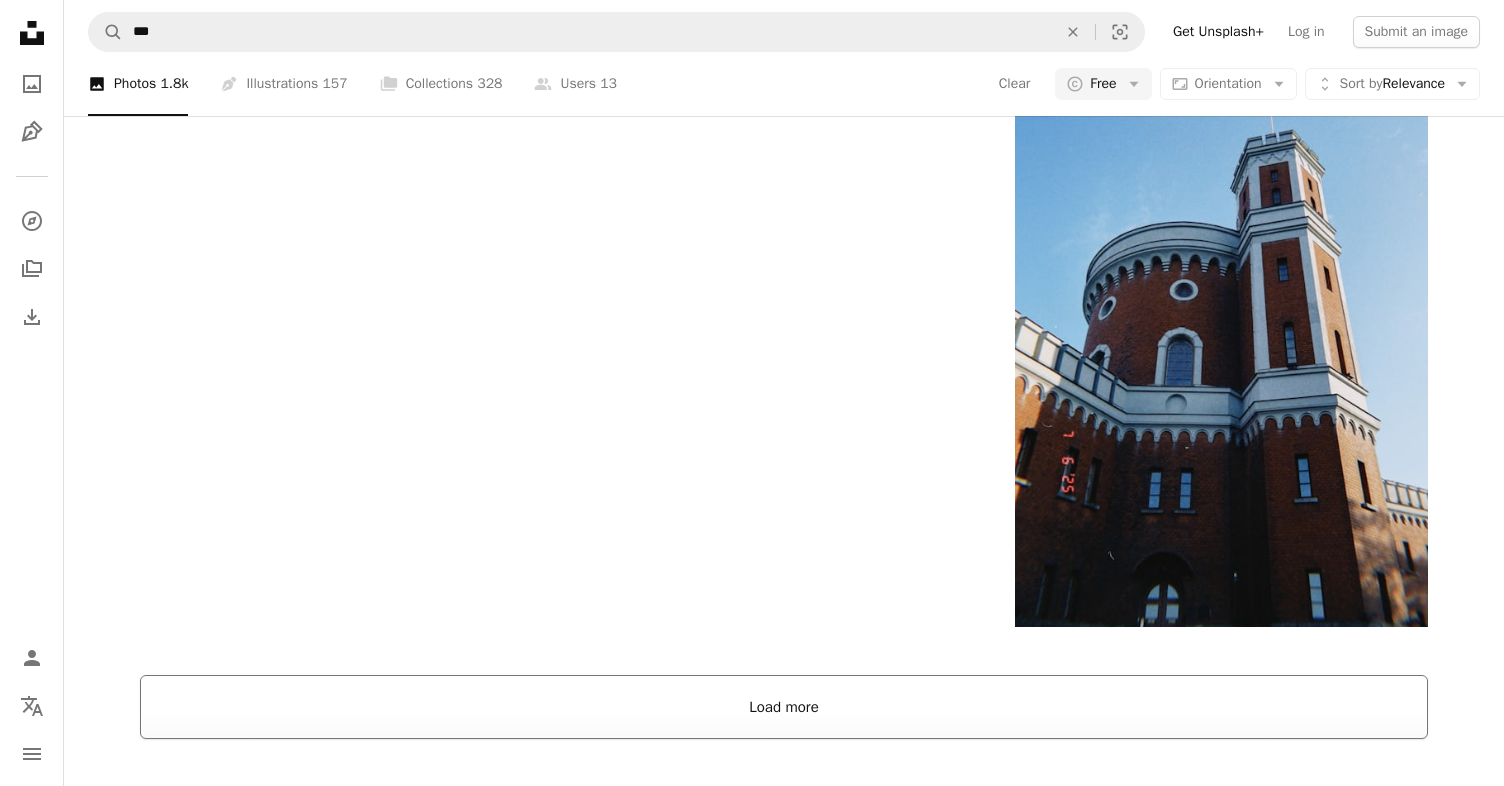 click on "Load more" at bounding box center [784, 707] 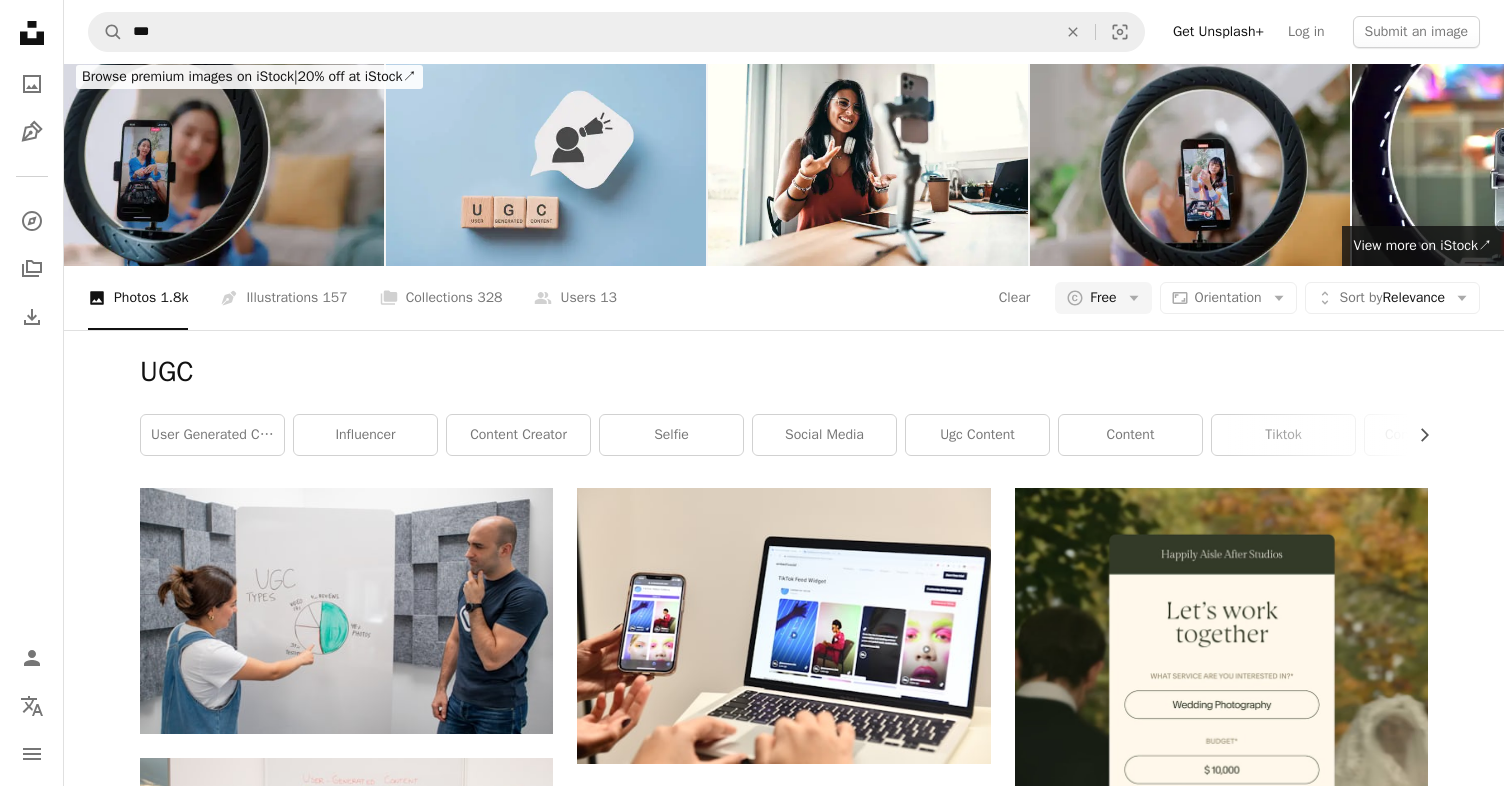 scroll, scrollTop: 0, scrollLeft: 0, axis: both 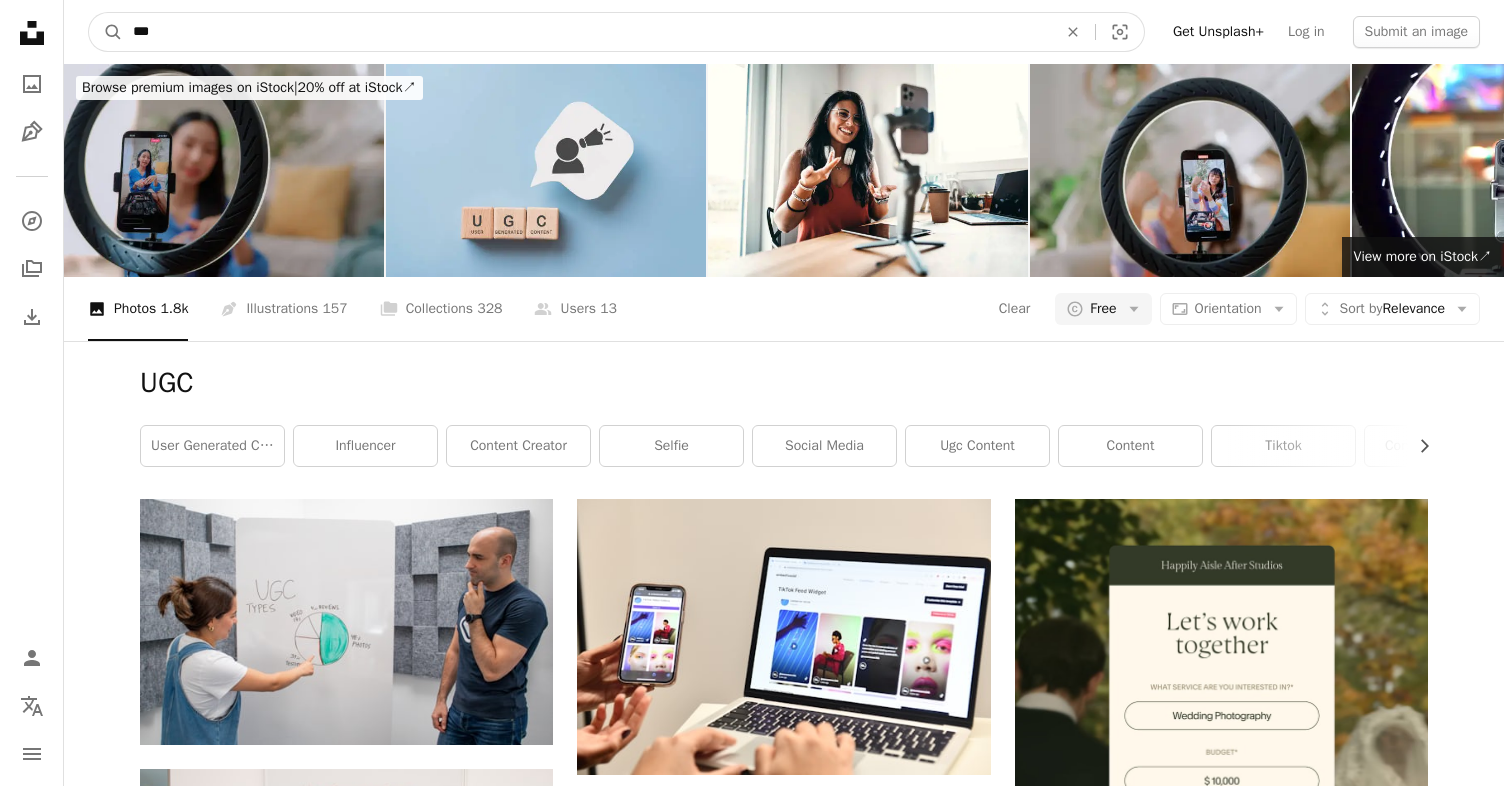 click on "***" at bounding box center [587, 32] 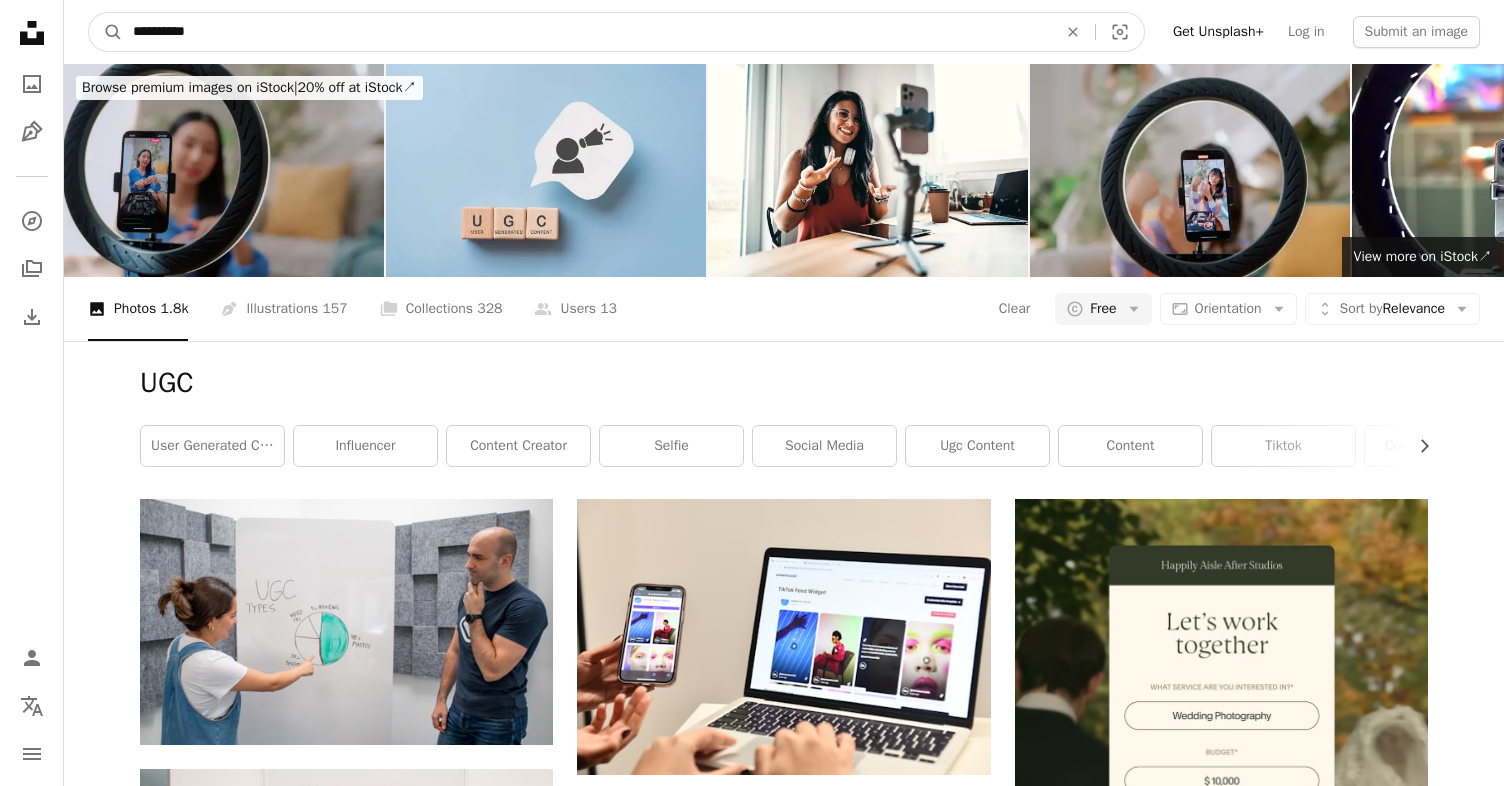 type on "**********" 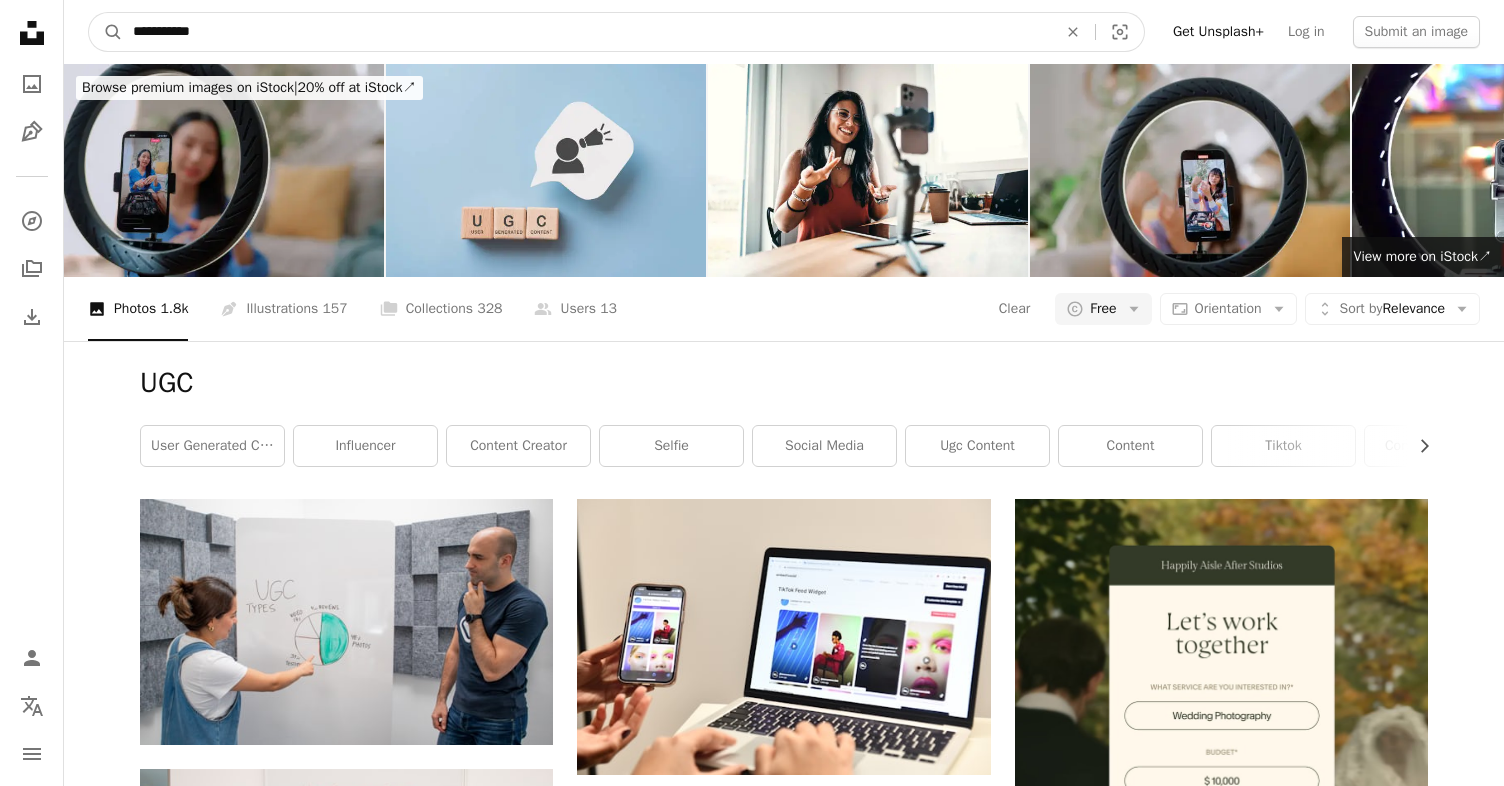 click on "A magnifying glass" at bounding box center (106, 32) 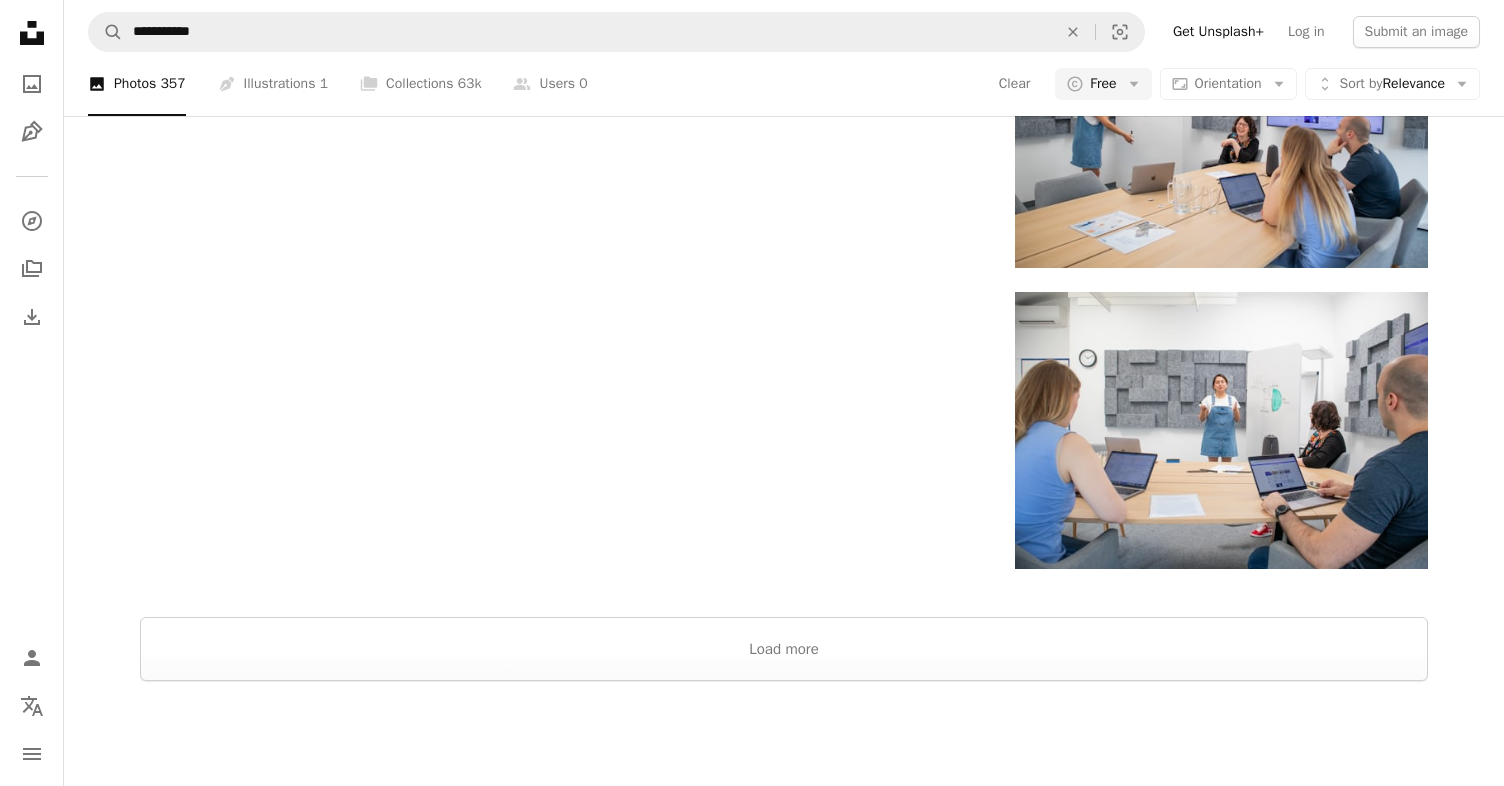 scroll, scrollTop: 2793, scrollLeft: 0, axis: vertical 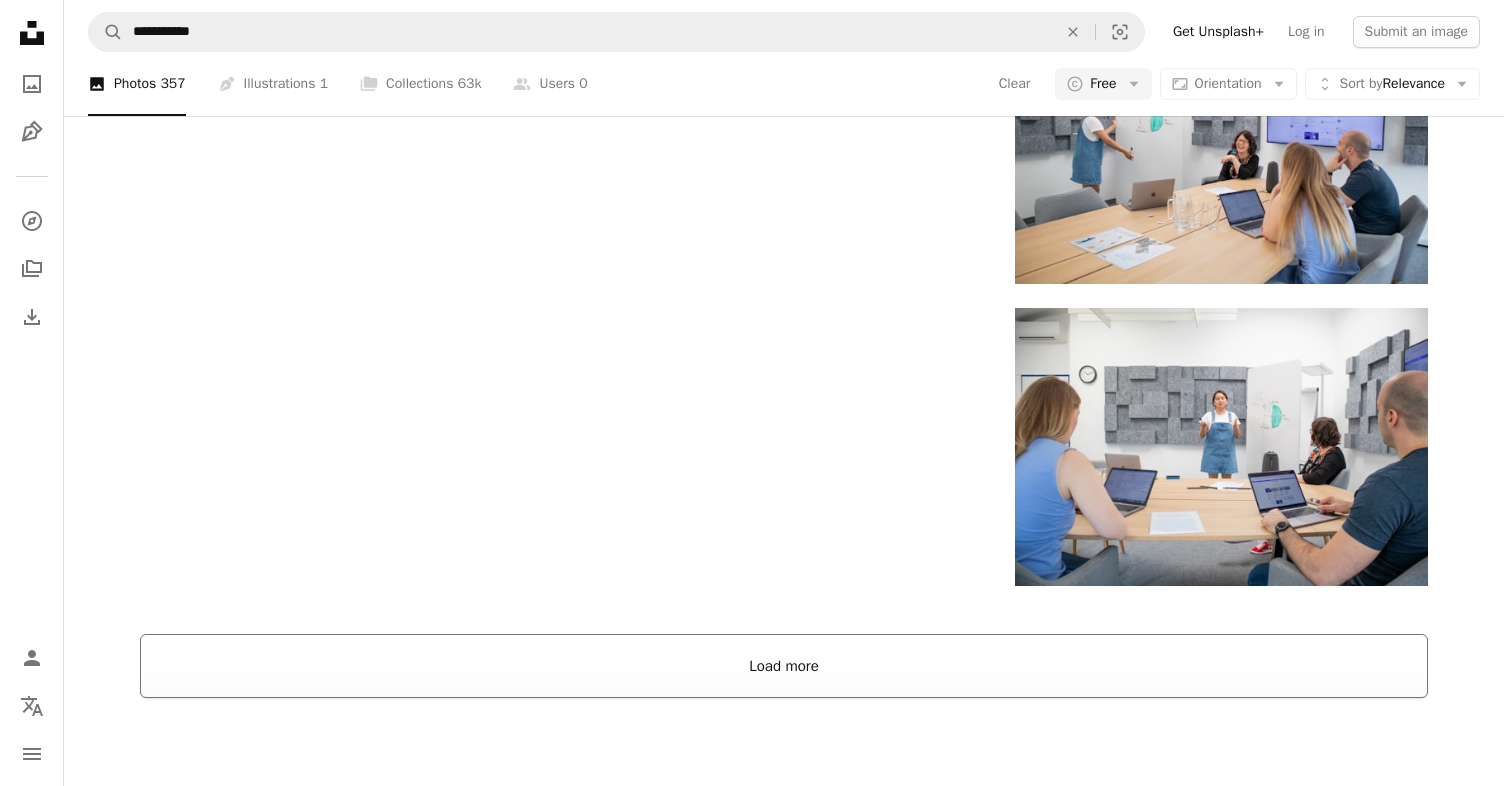 click on "Load more" at bounding box center [784, 666] 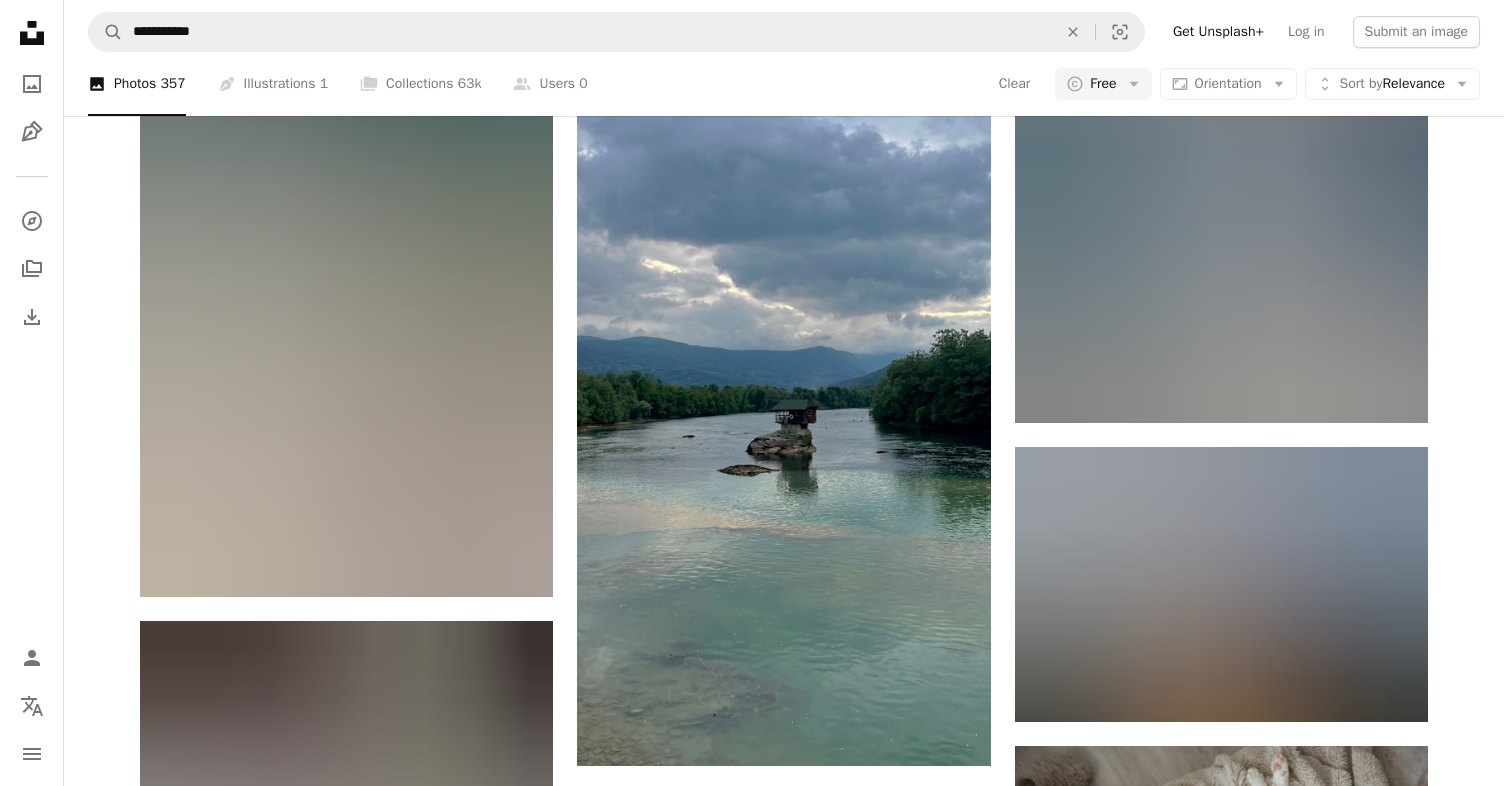 scroll, scrollTop: 8908, scrollLeft: 0, axis: vertical 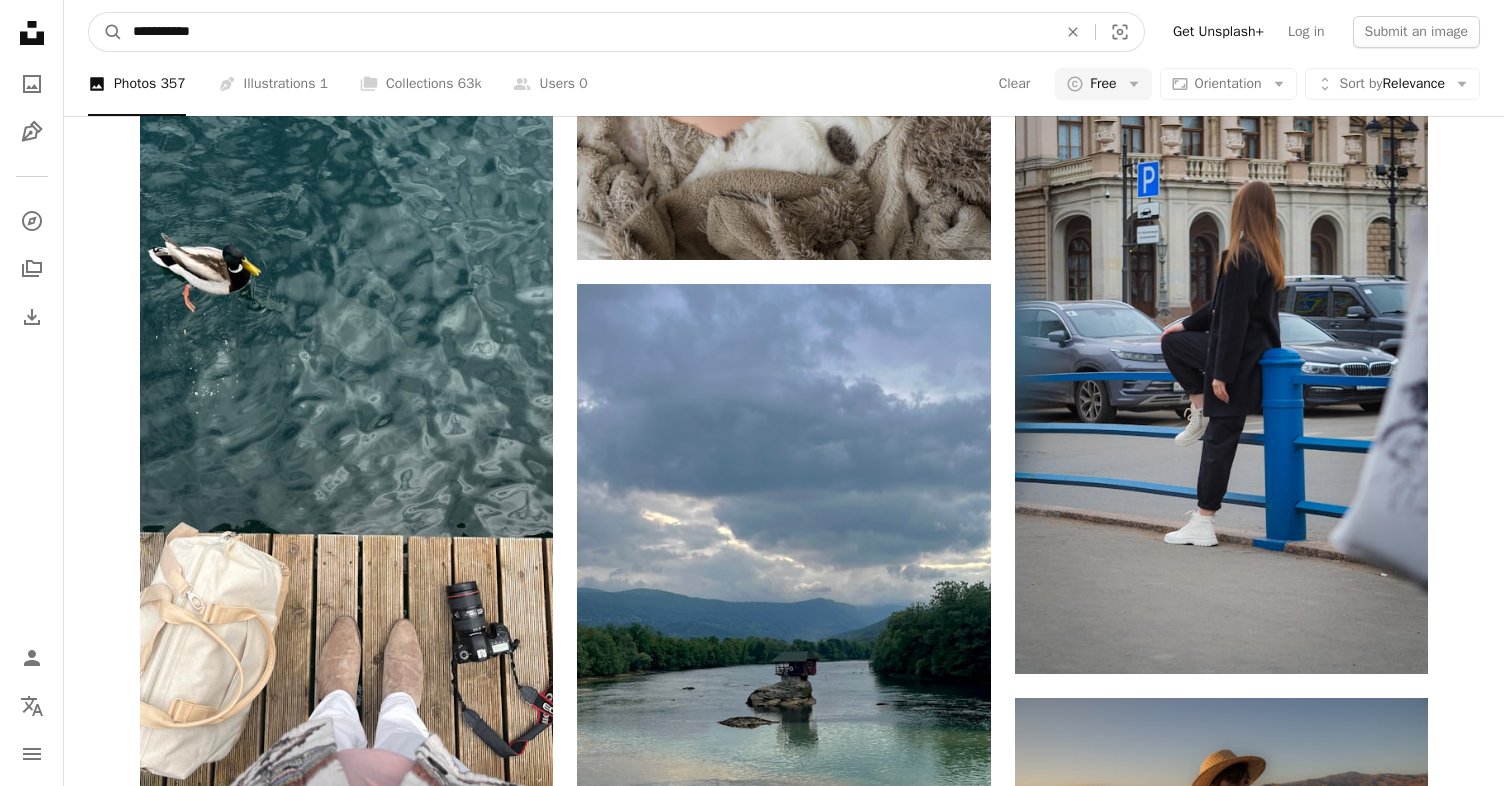 click on "**********" at bounding box center [587, 32] 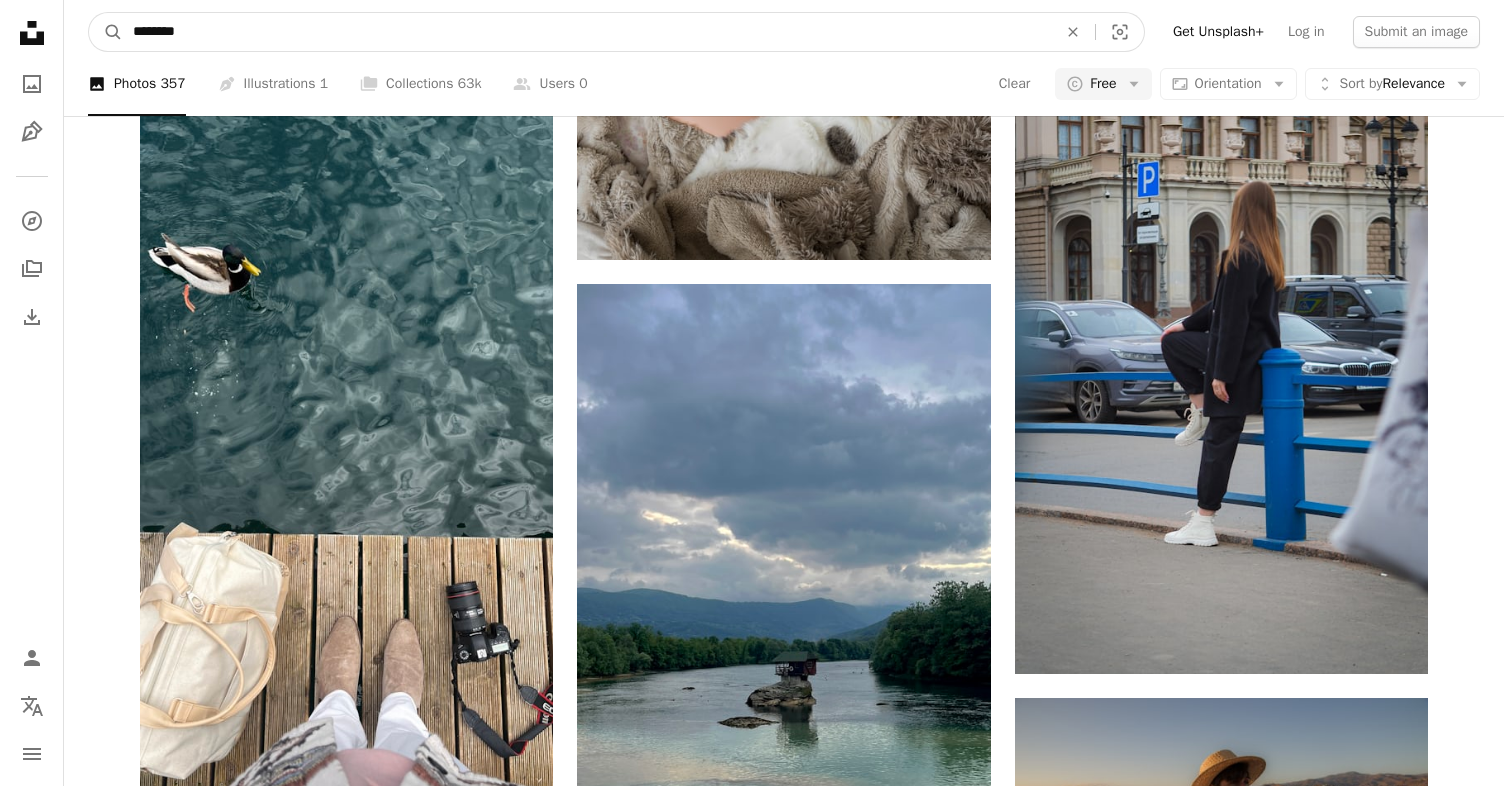 type on "*********" 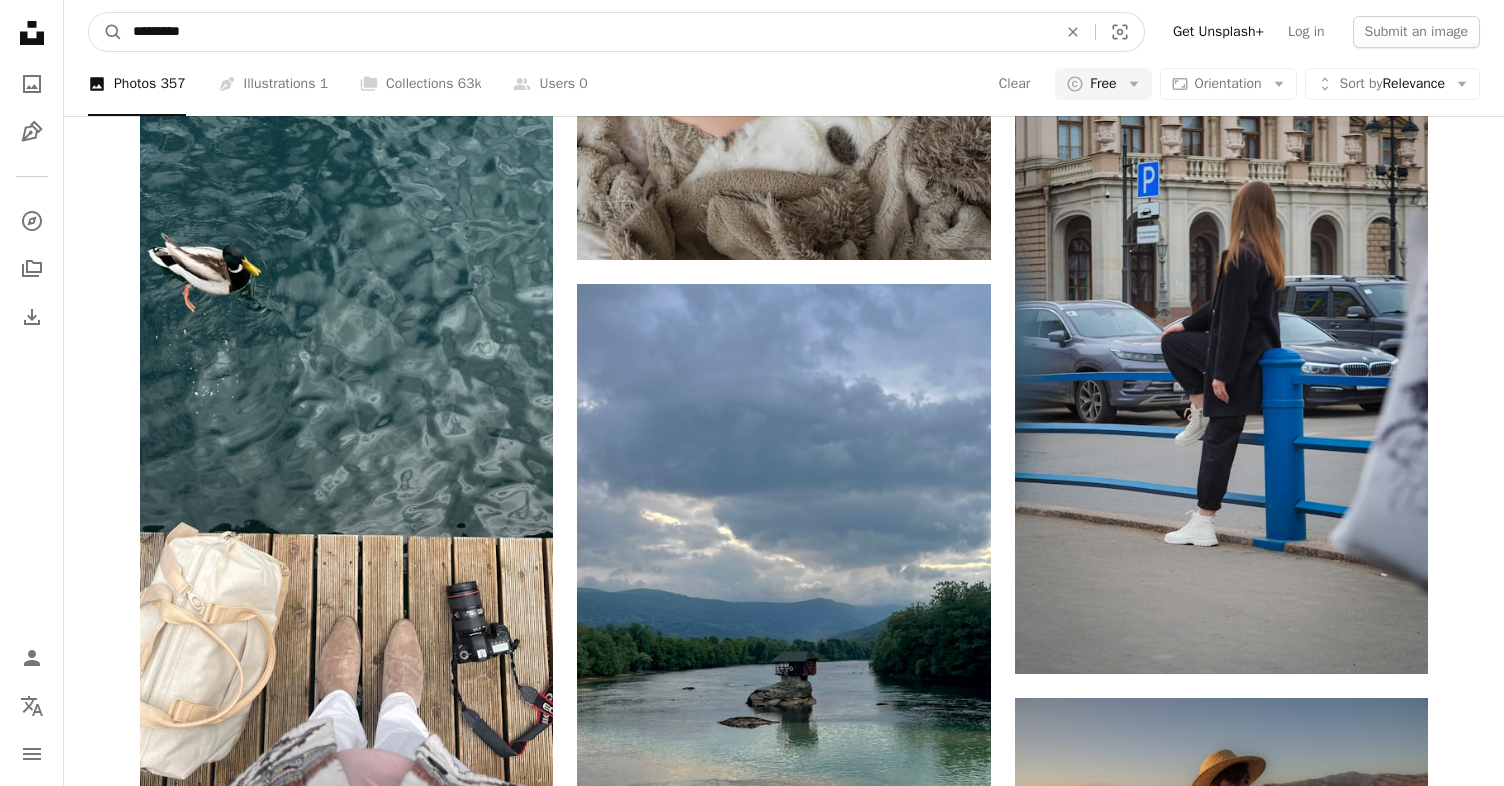 click on "A magnifying glass" at bounding box center (106, 32) 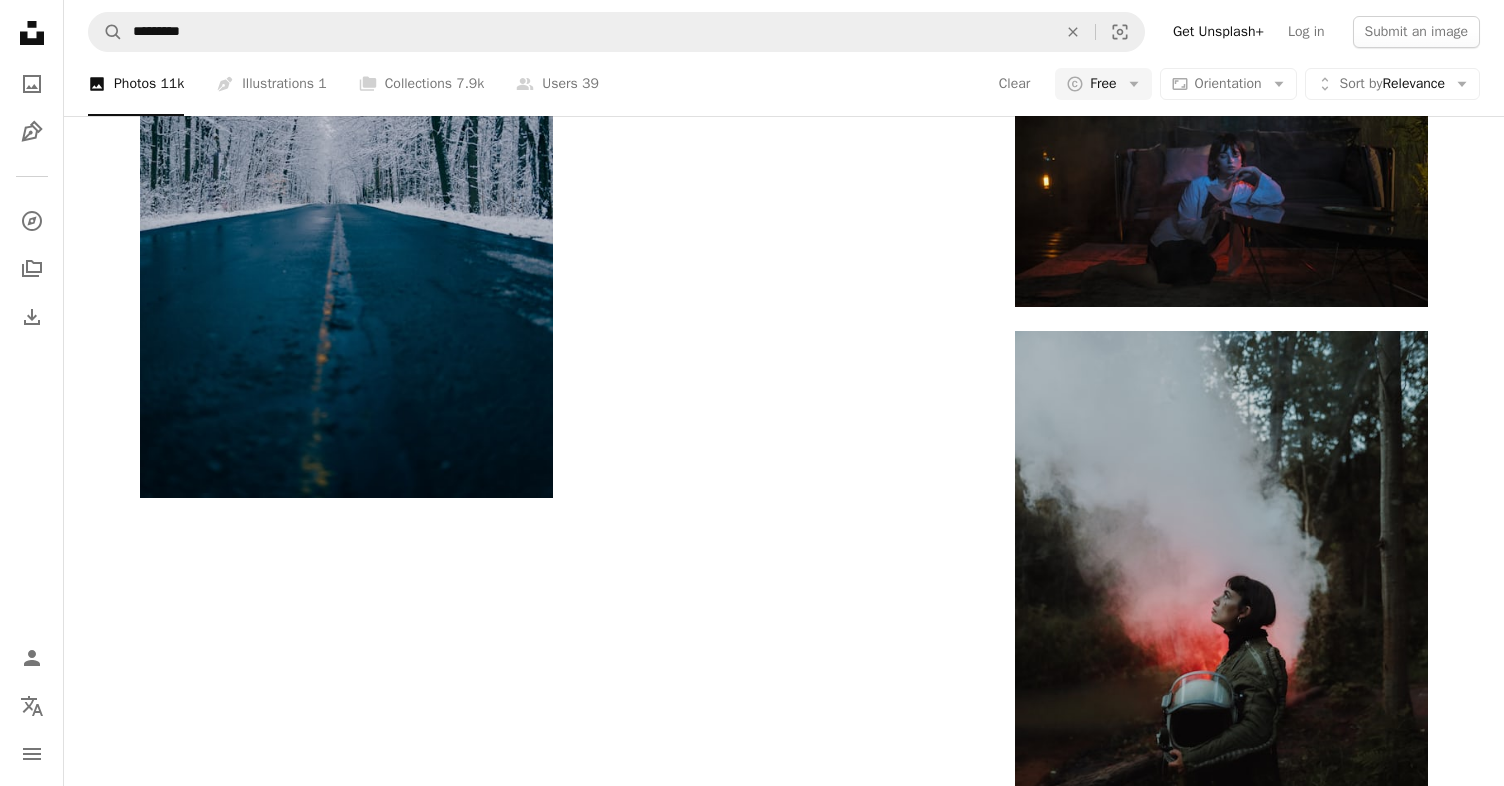 scroll, scrollTop: 3179, scrollLeft: 0, axis: vertical 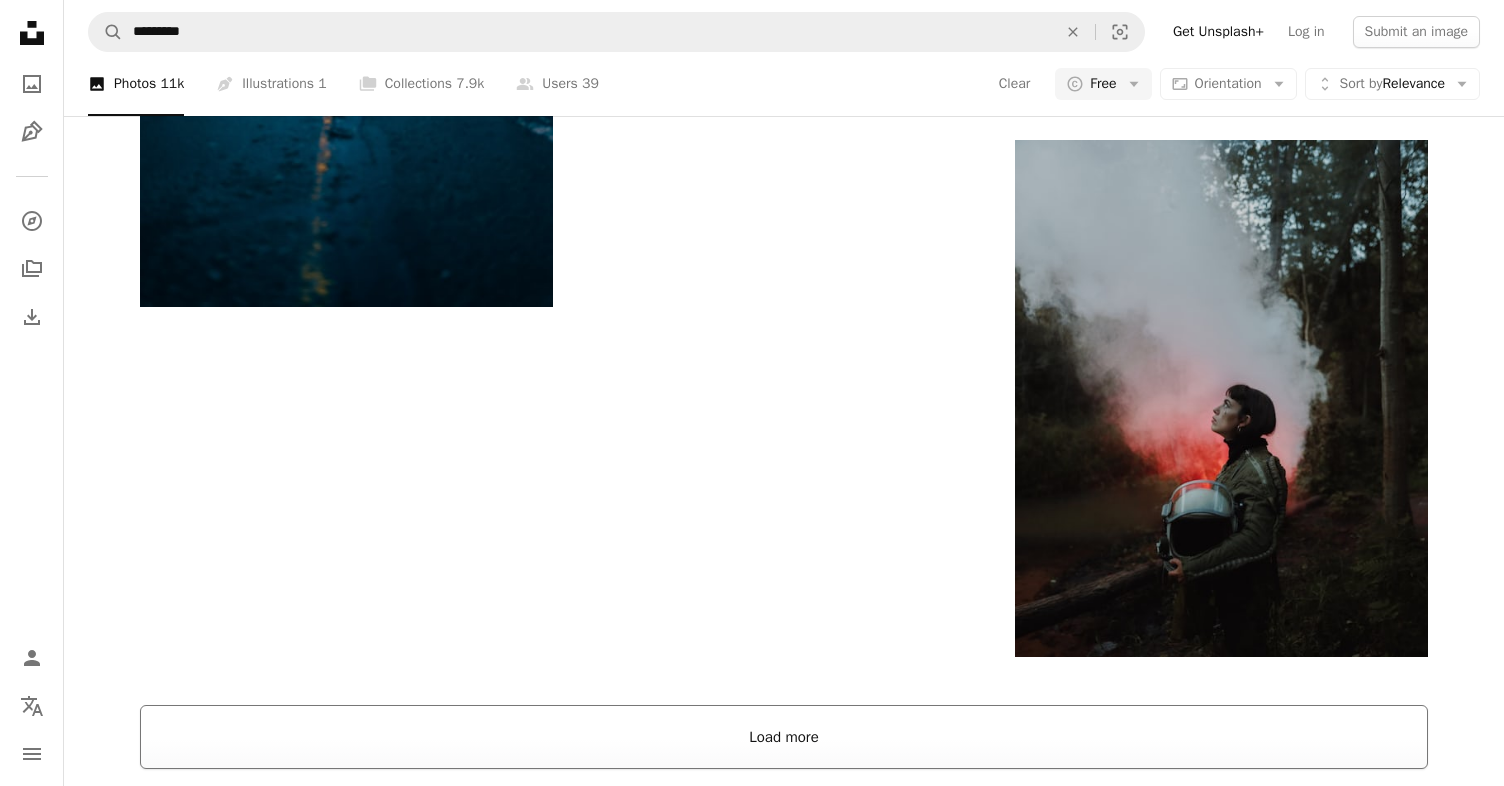 click on "Load more" at bounding box center (784, 737) 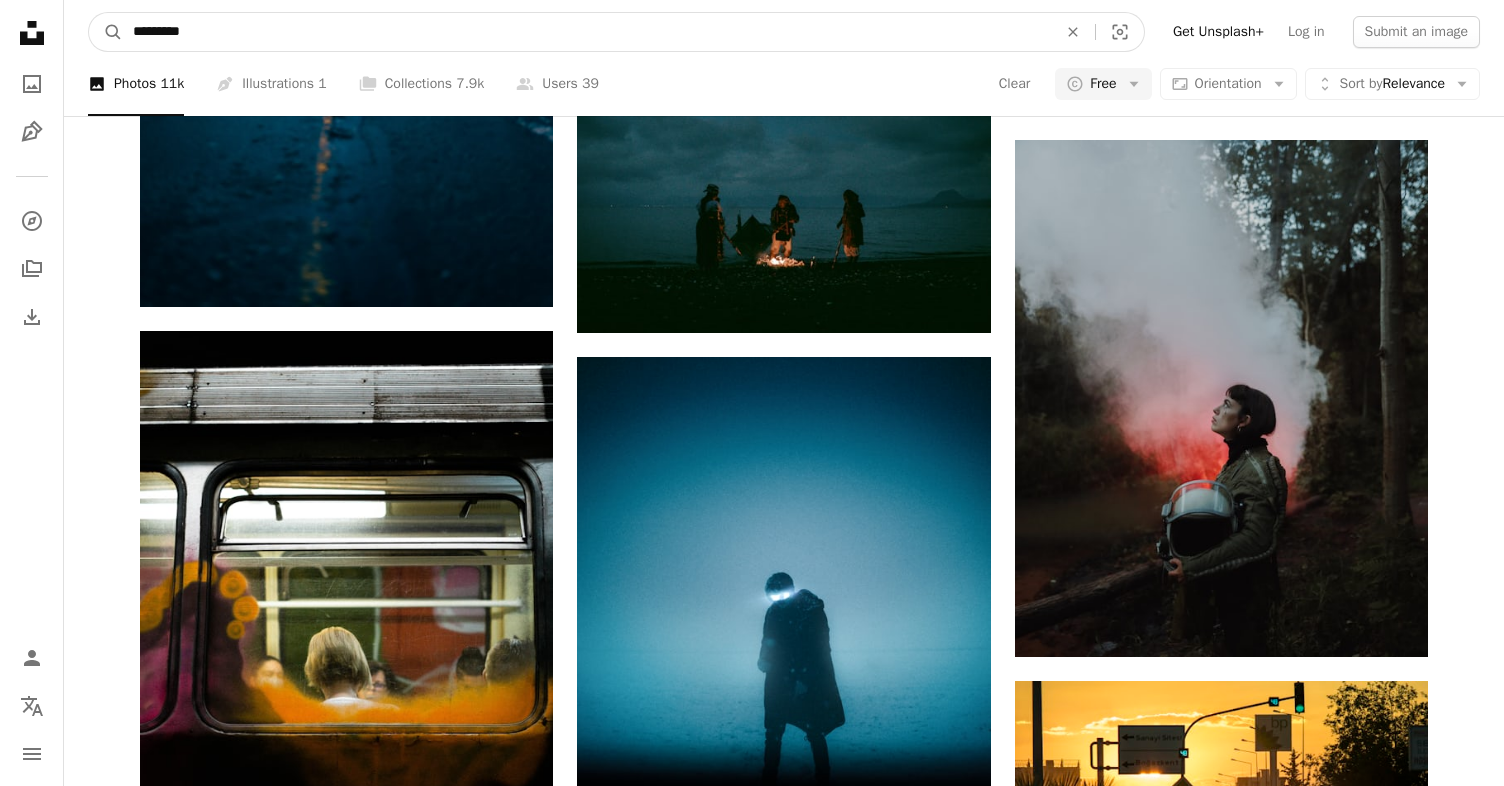click on "*********" at bounding box center (587, 32) 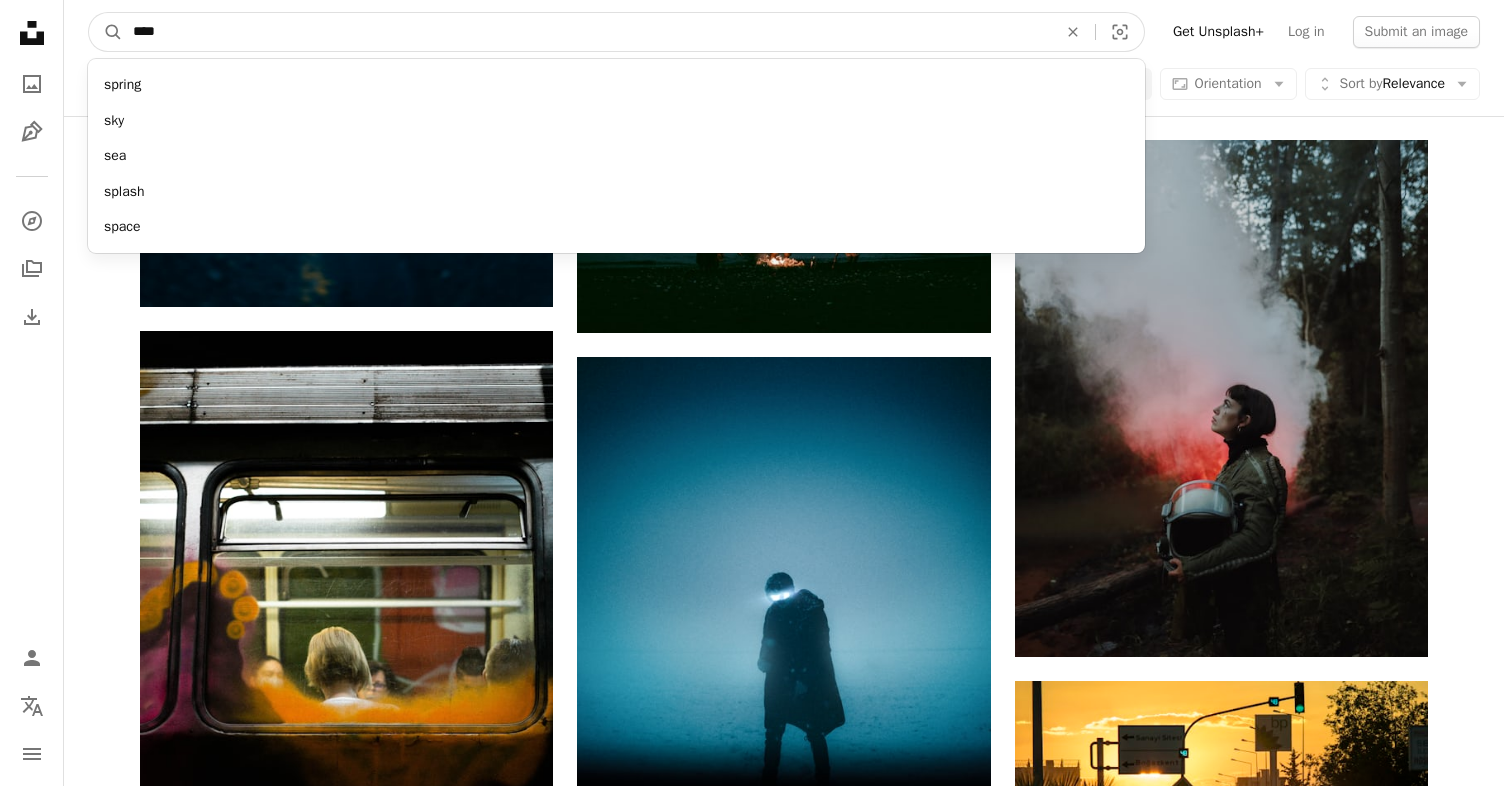 type on "*****" 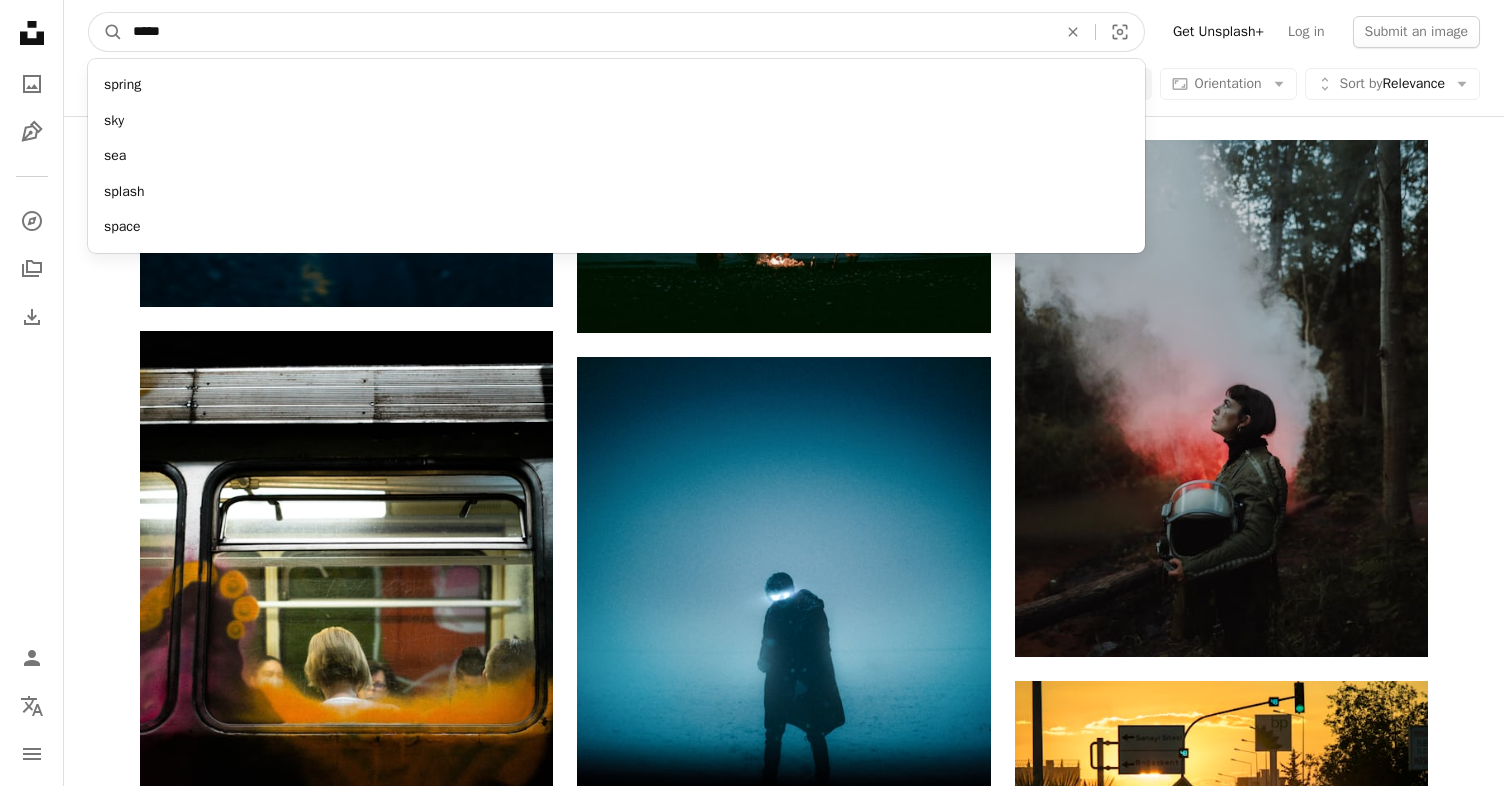 click on "A magnifying glass" at bounding box center (106, 32) 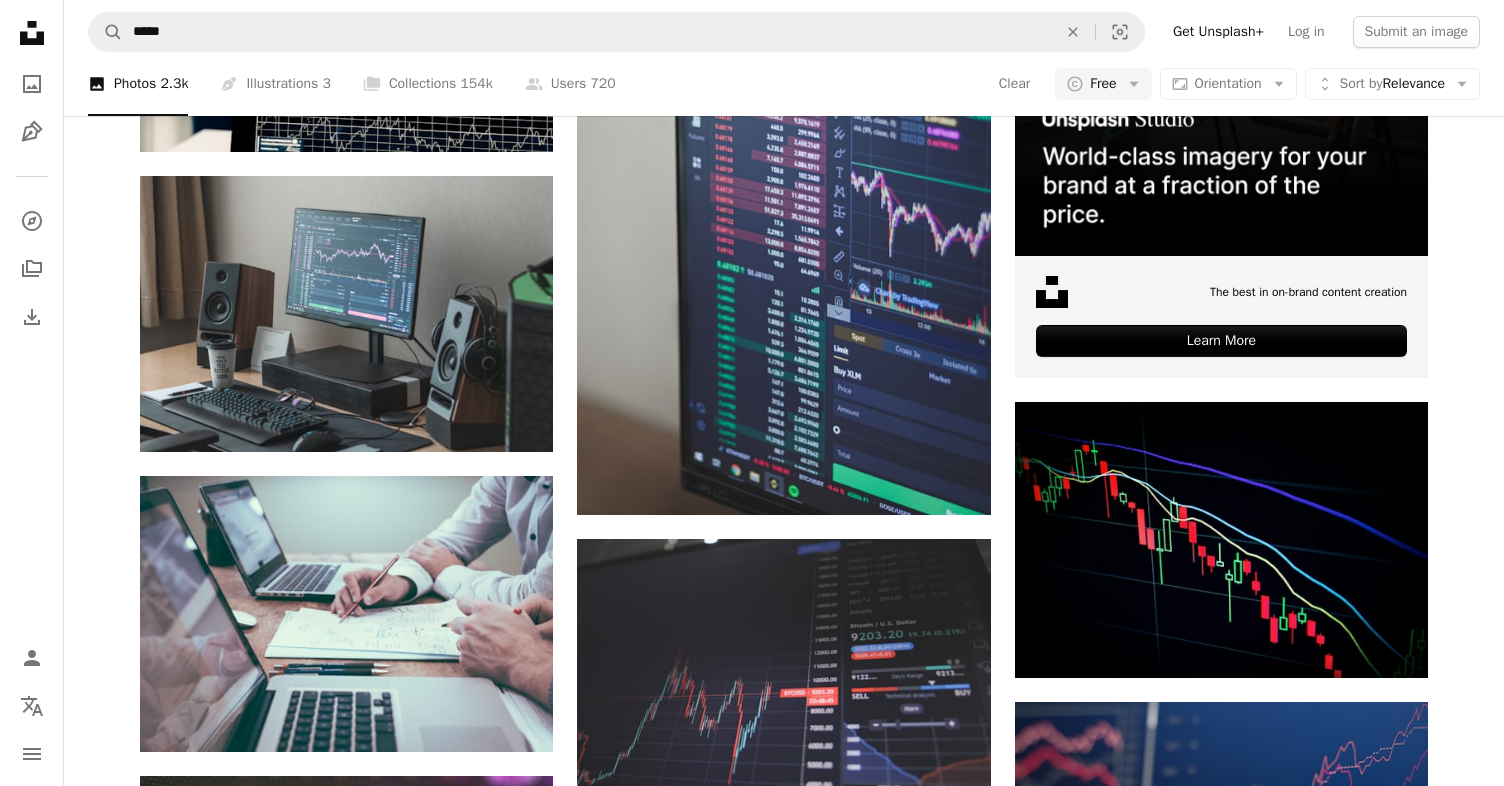 scroll, scrollTop: 731, scrollLeft: 0, axis: vertical 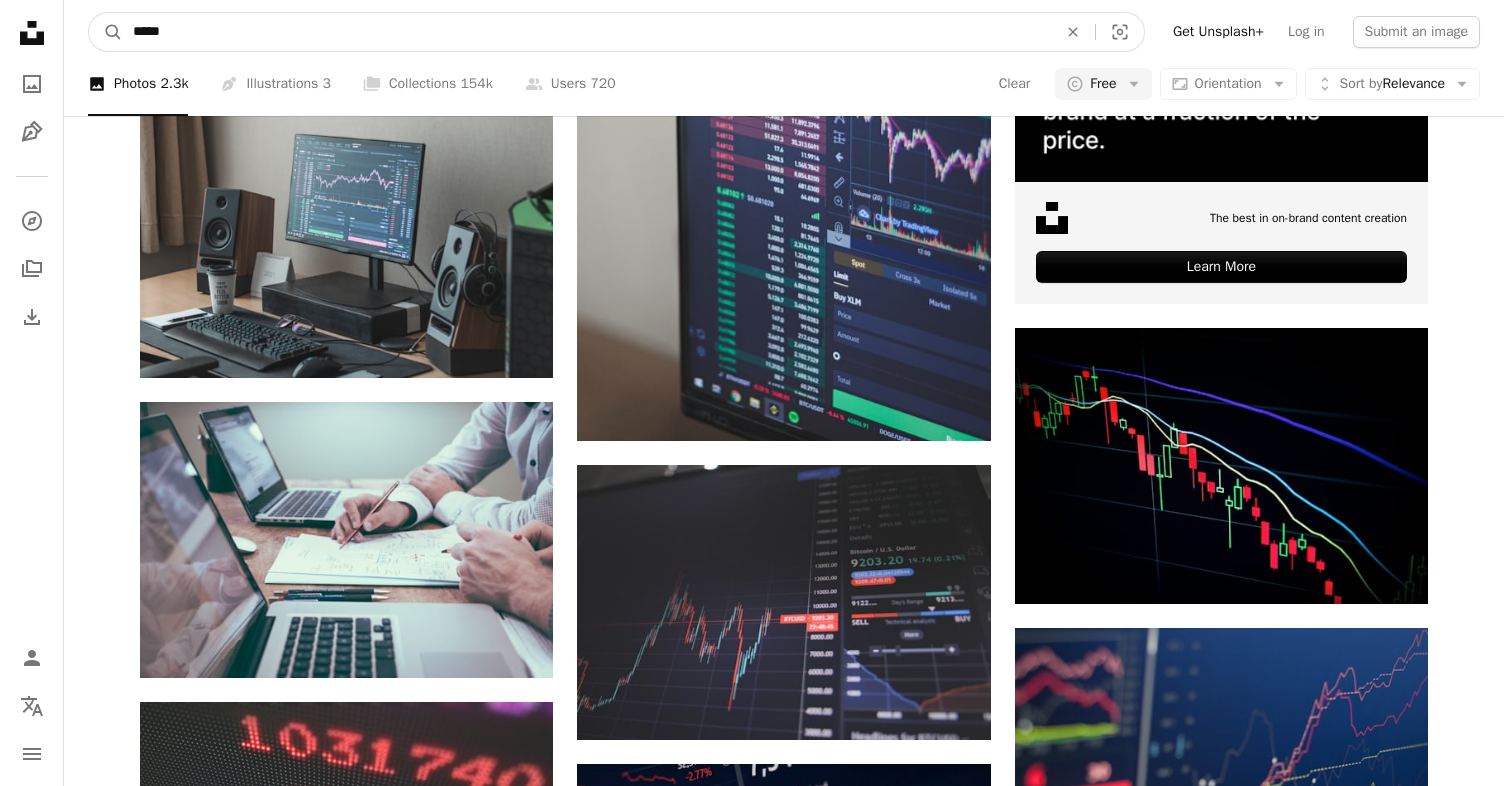 click on "*****" at bounding box center (587, 32) 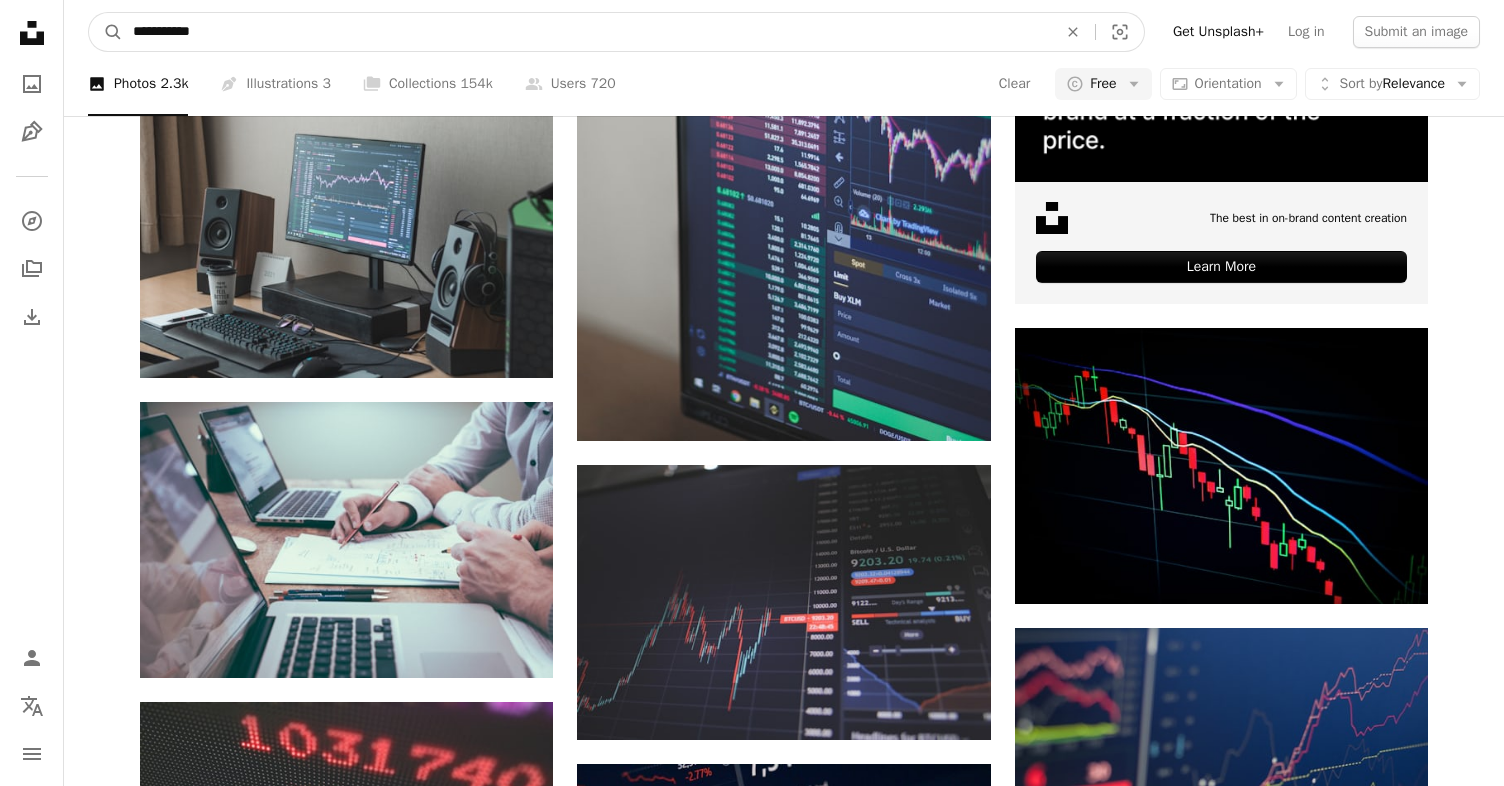 type on "**********" 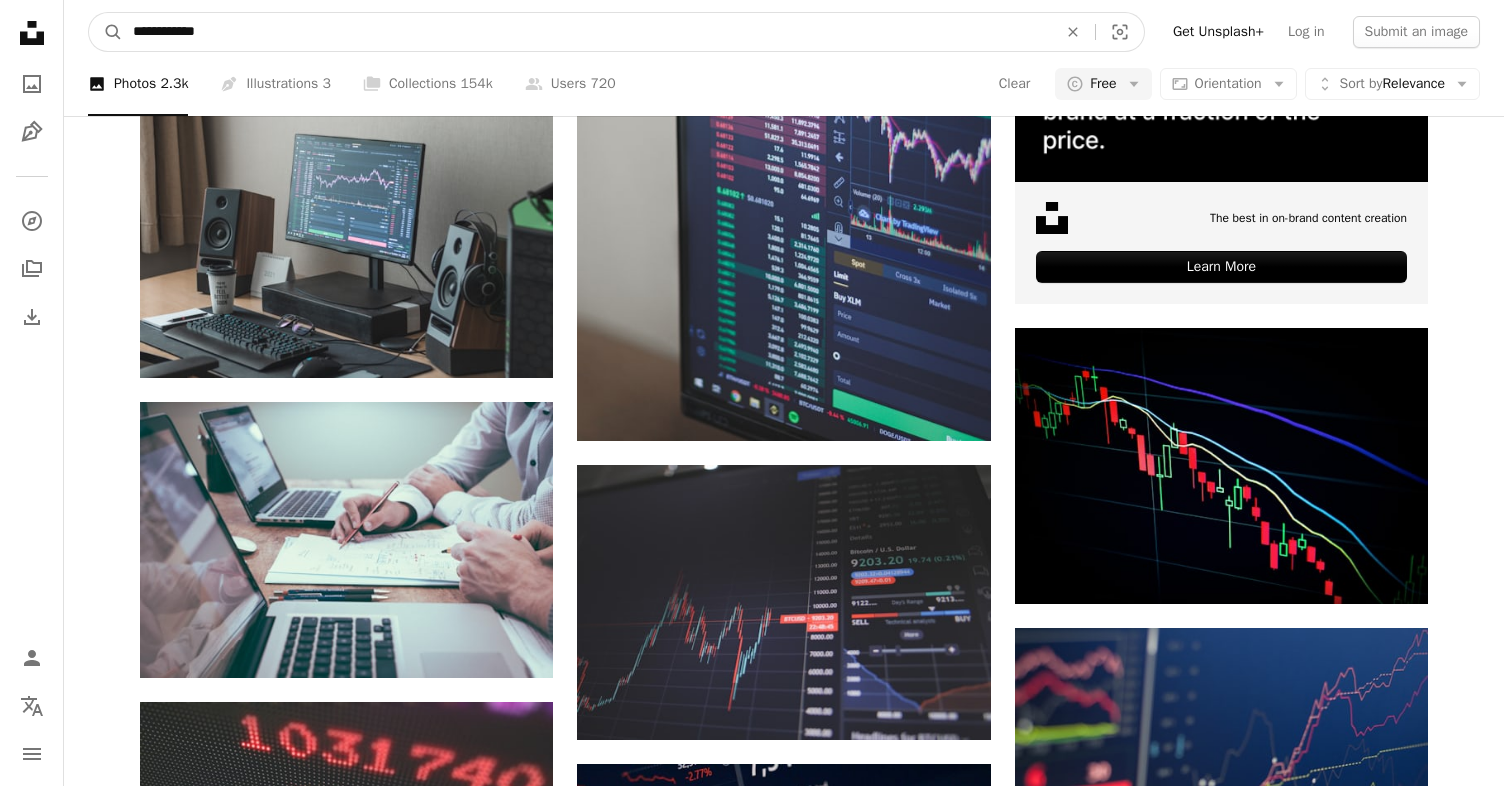 click on "A magnifying glass" at bounding box center [106, 32] 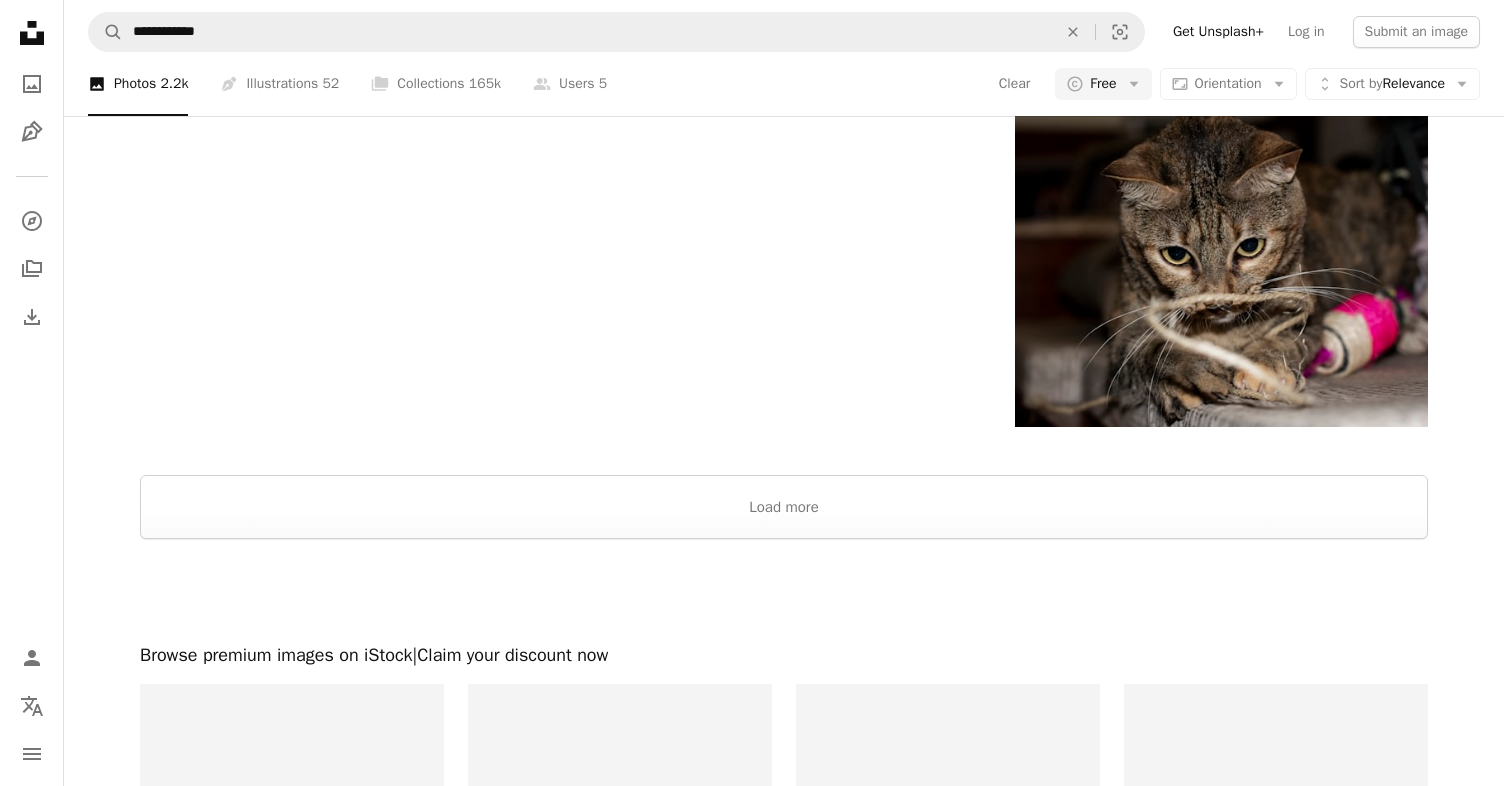 scroll, scrollTop: 3459, scrollLeft: 0, axis: vertical 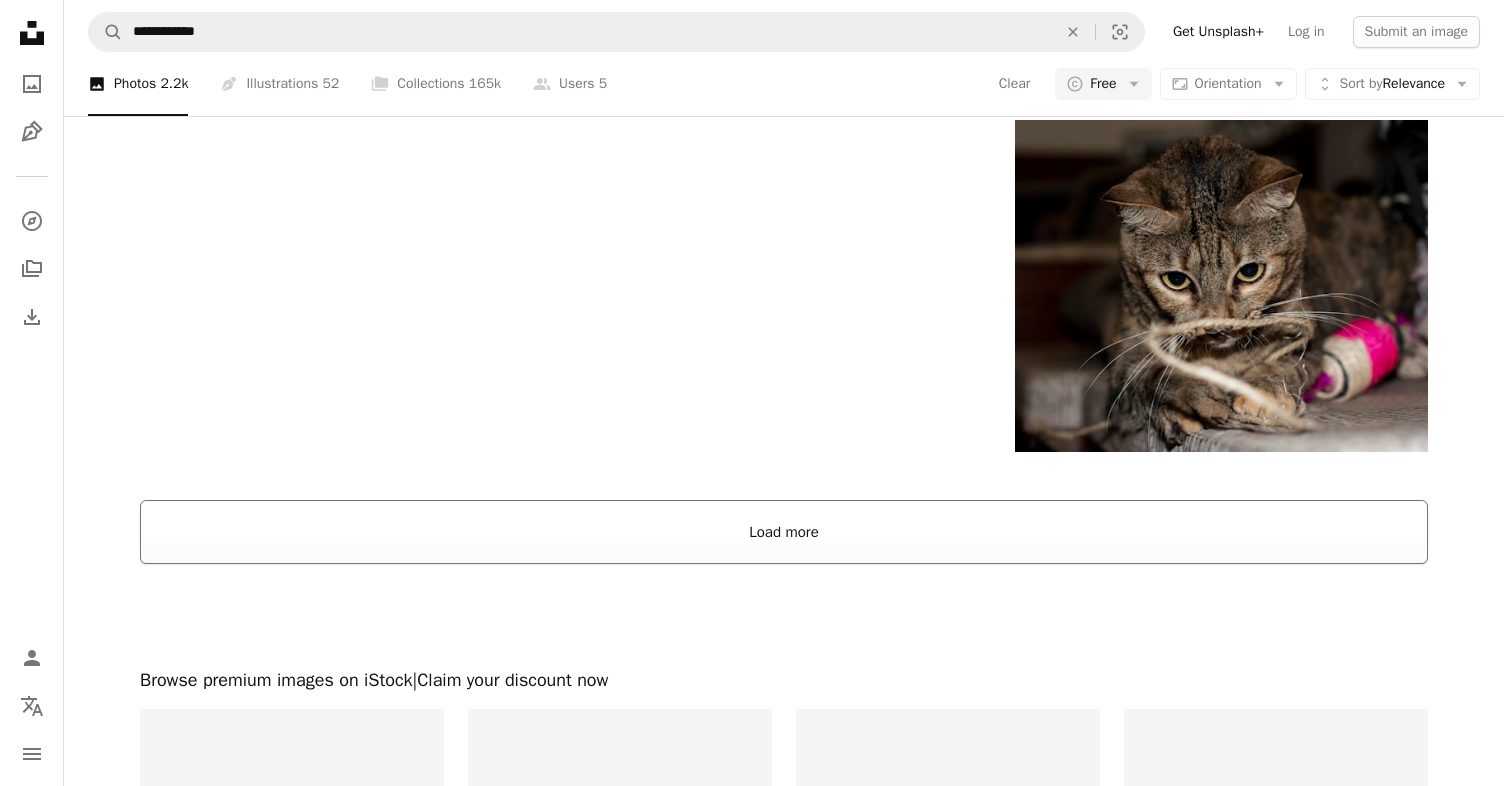 click on "Load more" at bounding box center (784, 532) 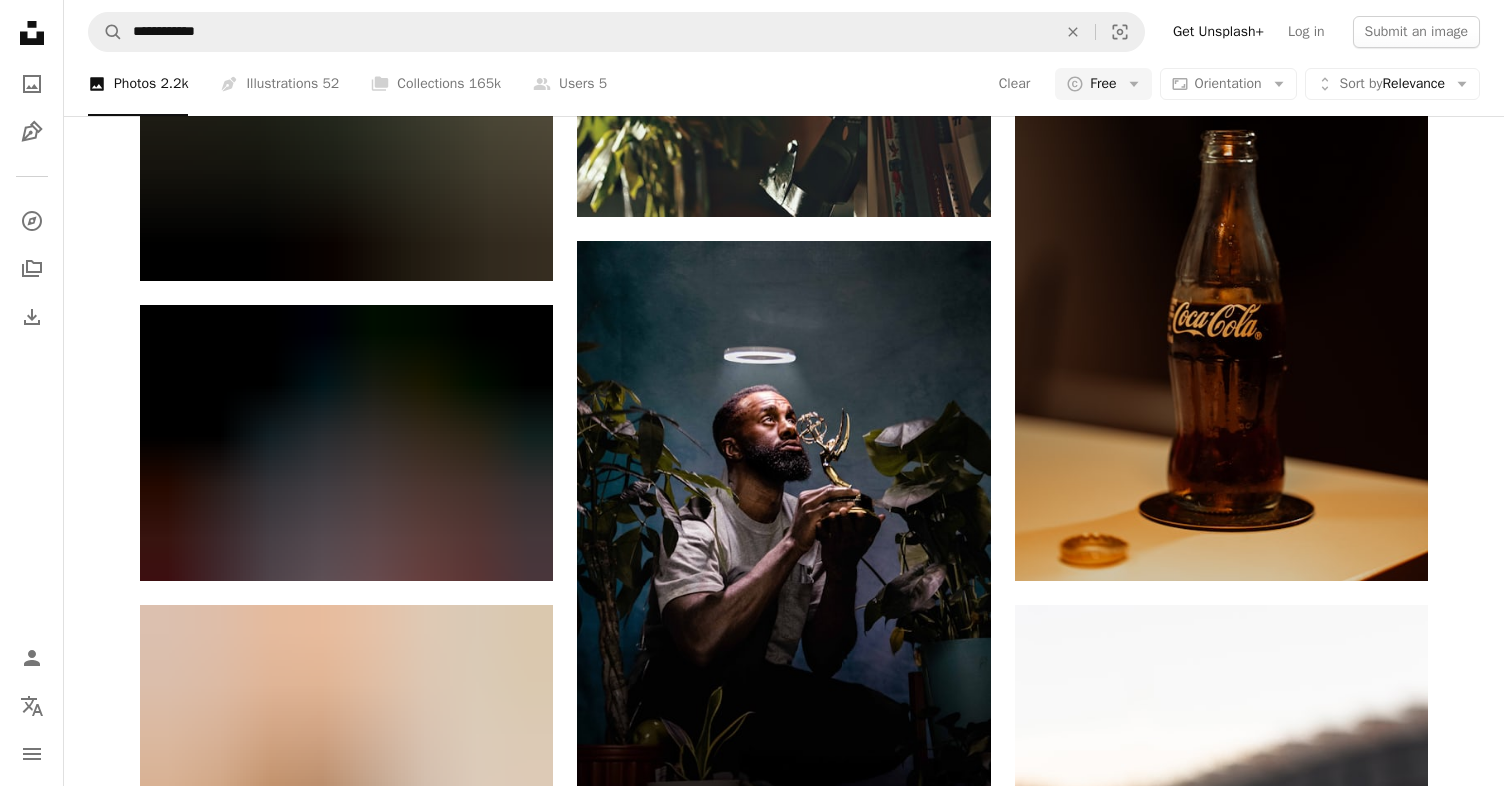 scroll, scrollTop: 10005, scrollLeft: 0, axis: vertical 